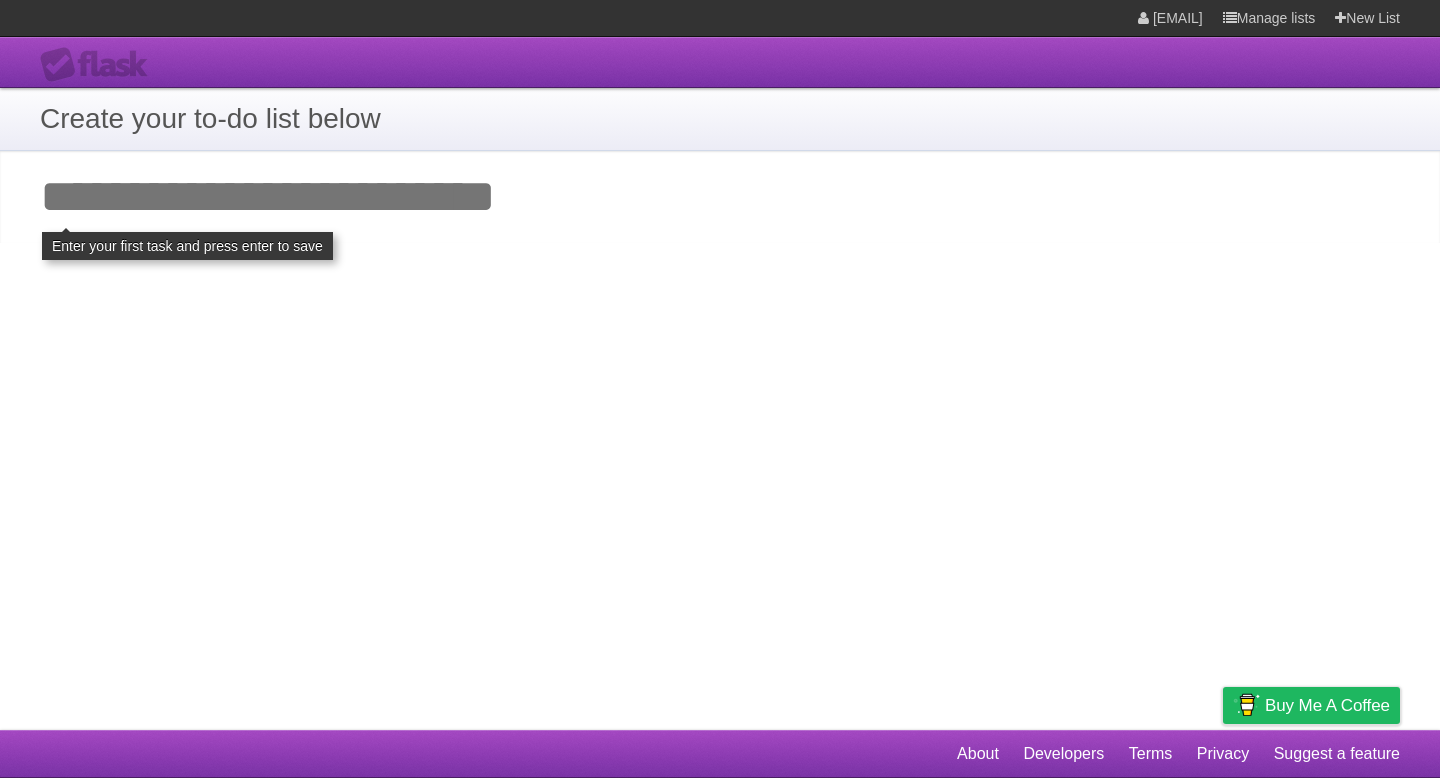 scroll, scrollTop: 0, scrollLeft: 0, axis: both 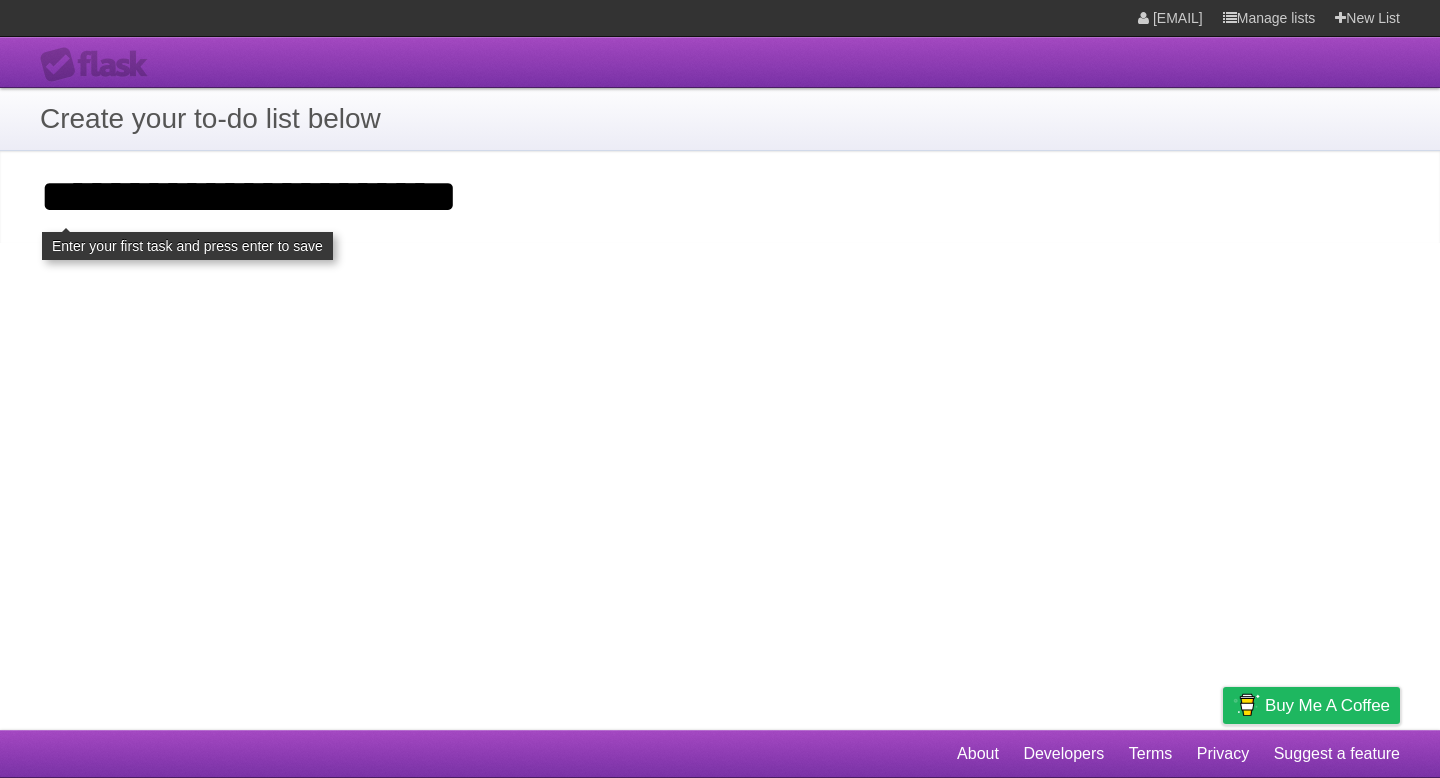 click on "**********" at bounding box center [720, 197] 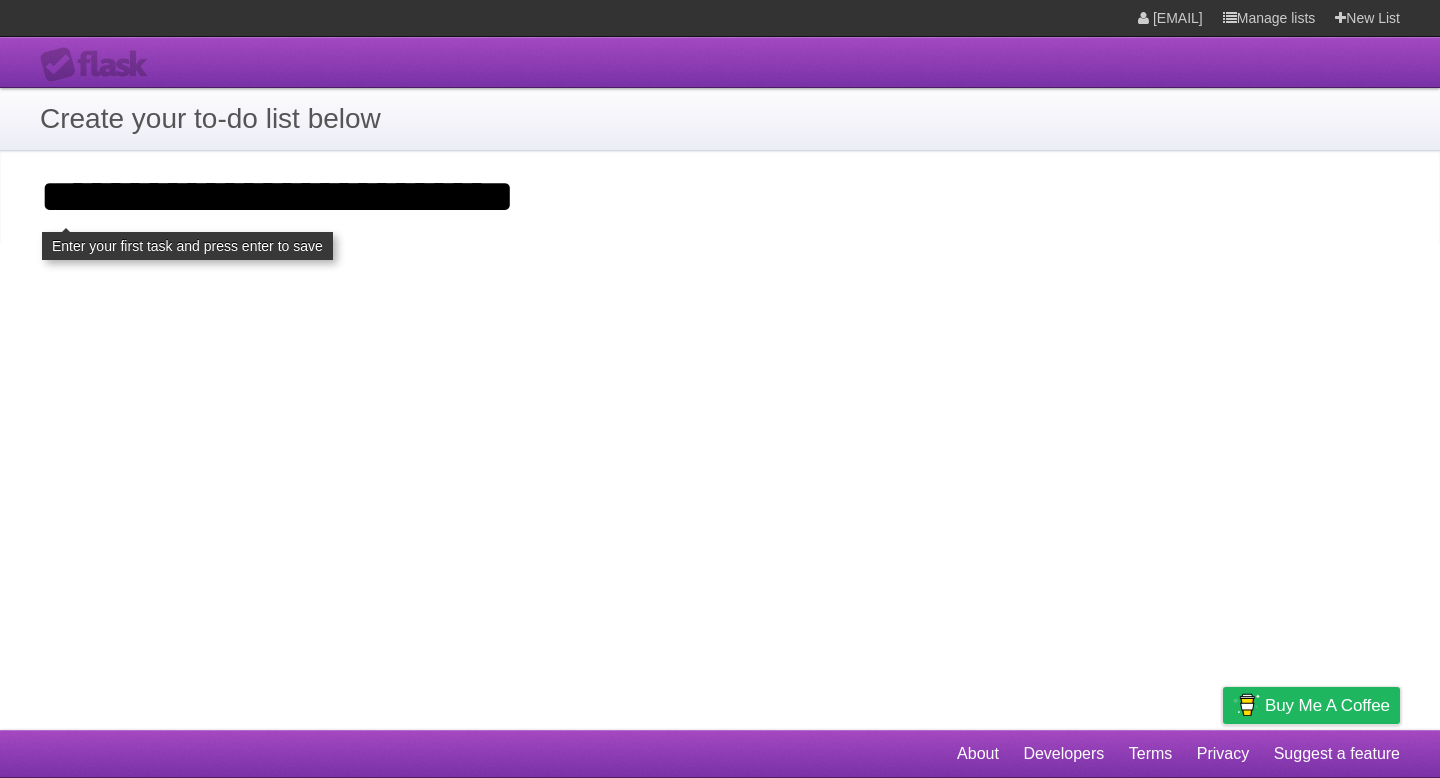 click on "**********" at bounding box center (720, 197) 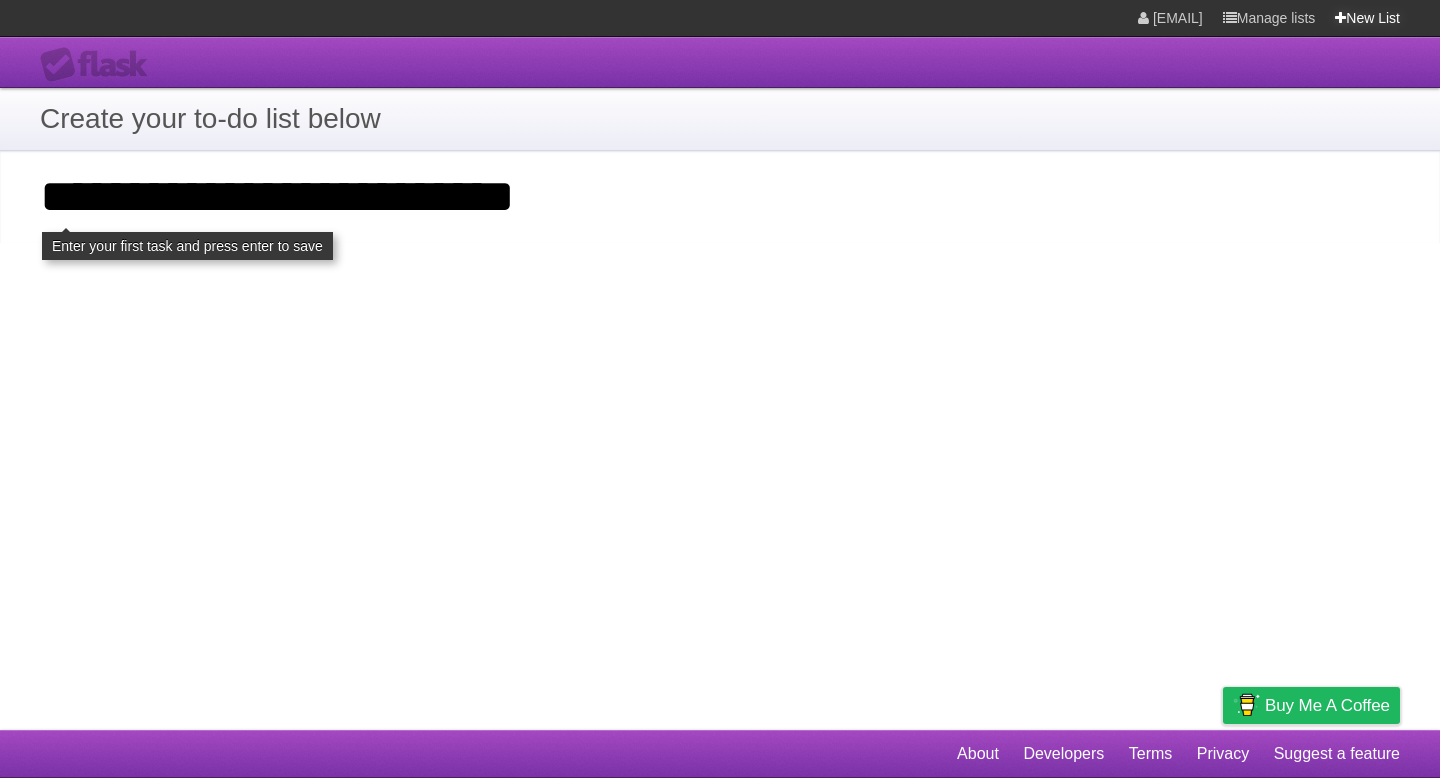 click on "New List" at bounding box center (1367, 18) 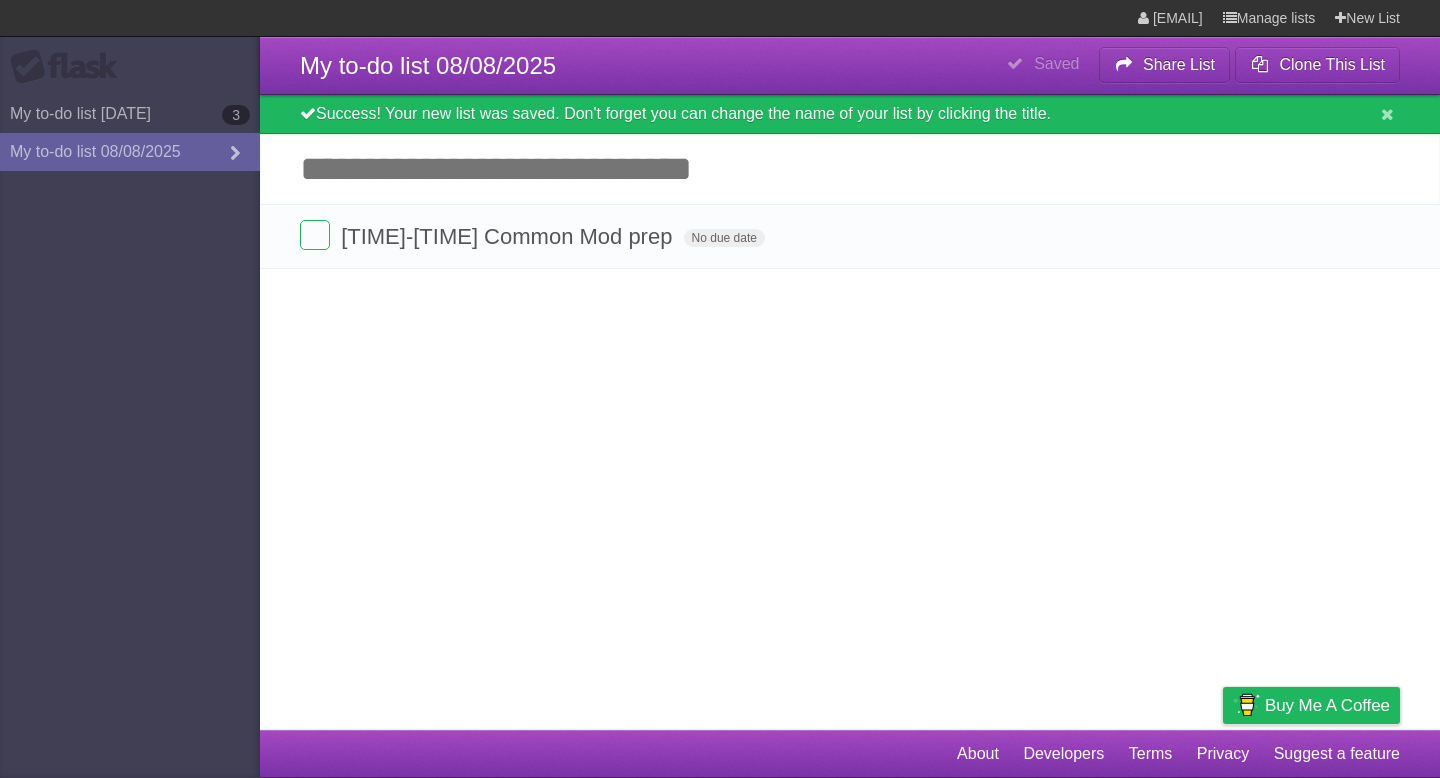 scroll, scrollTop: 0, scrollLeft: 0, axis: both 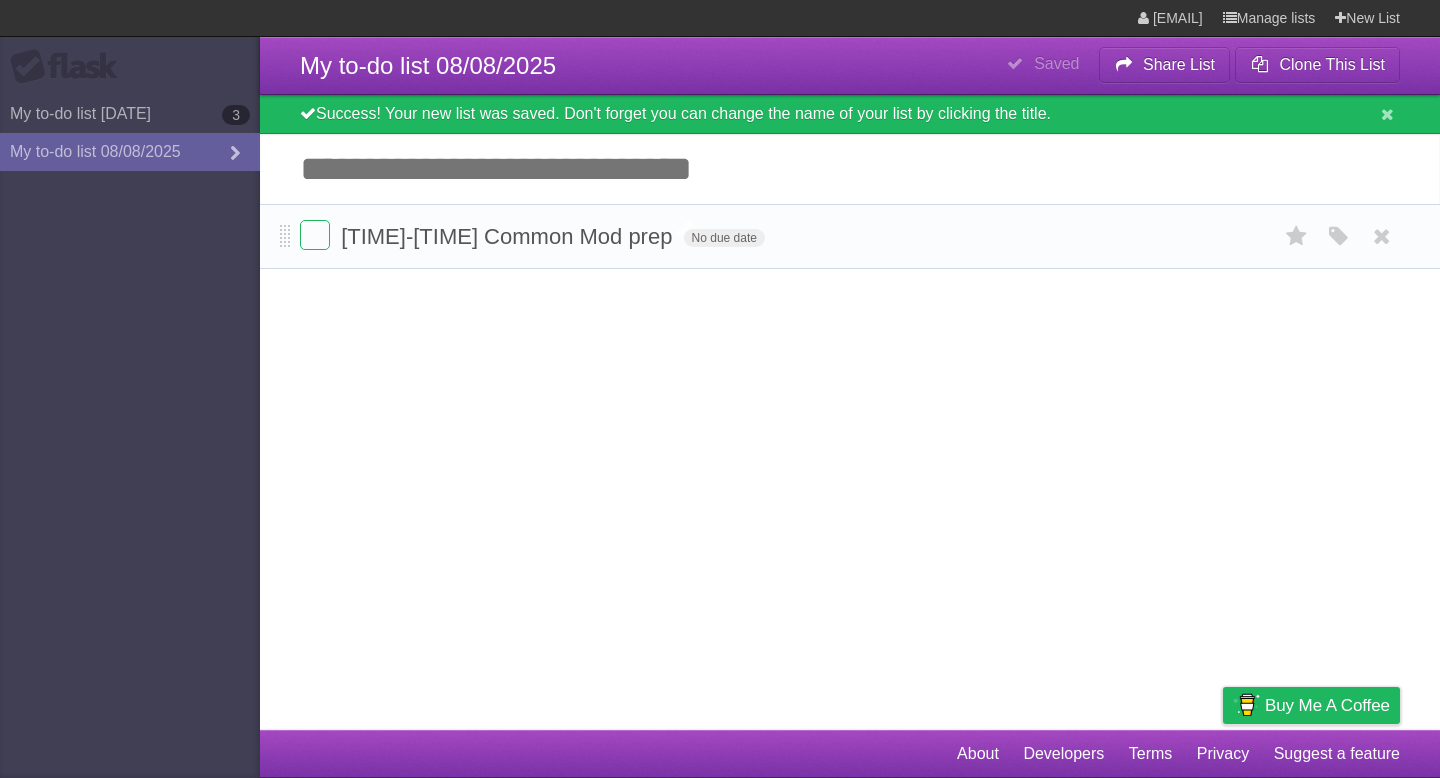 click on "[TIME]-[TIME] Common Mod prep" at bounding box center (509, 236) 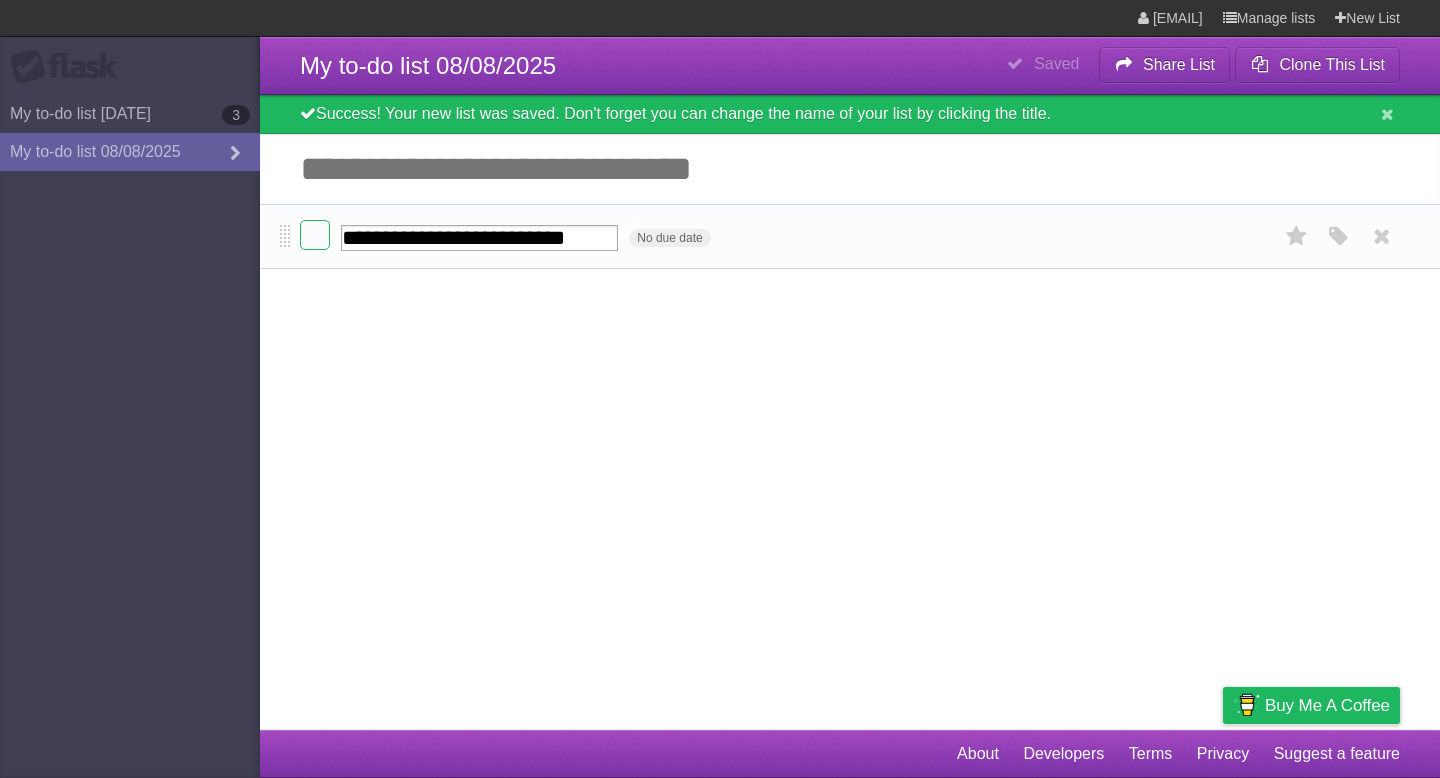 click on "**********" at bounding box center (479, 238) 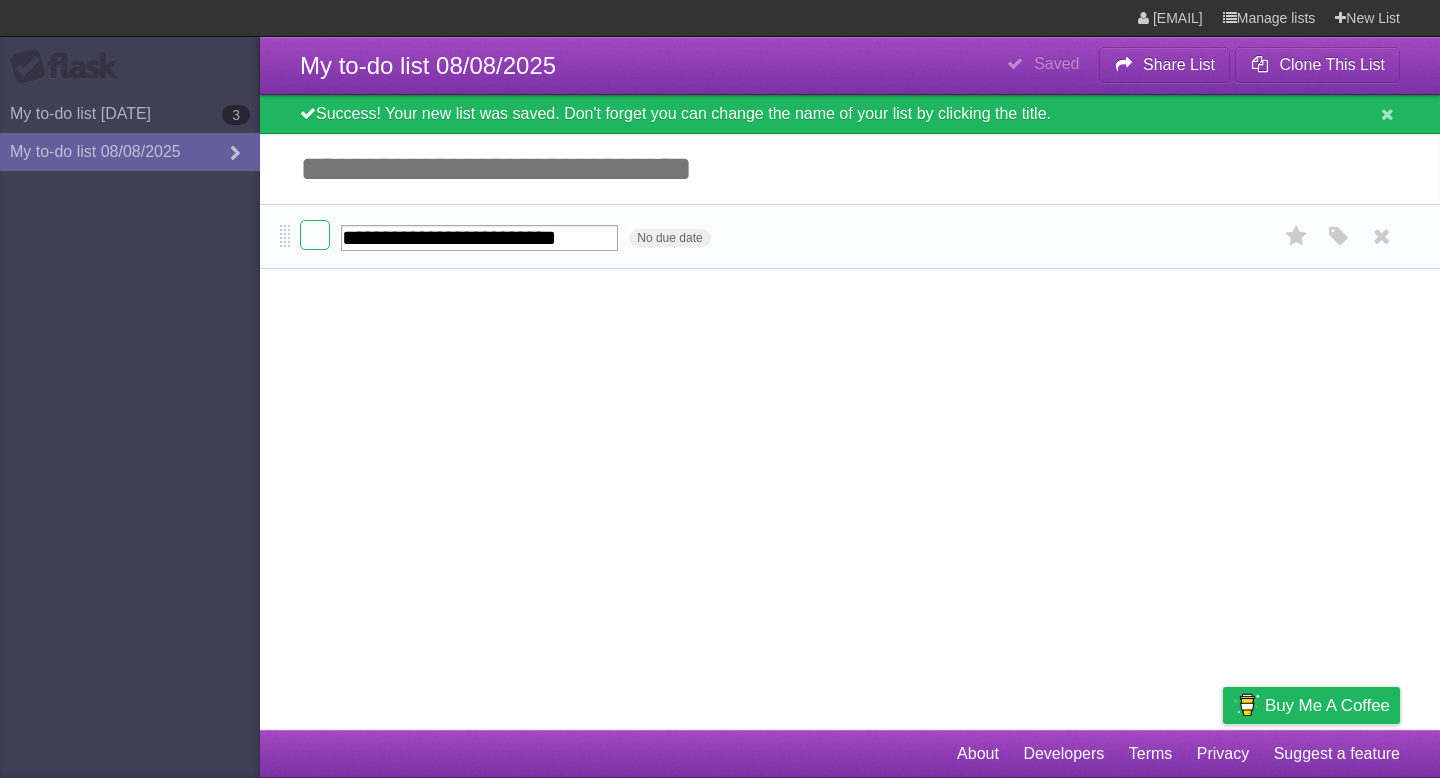 type on "**********" 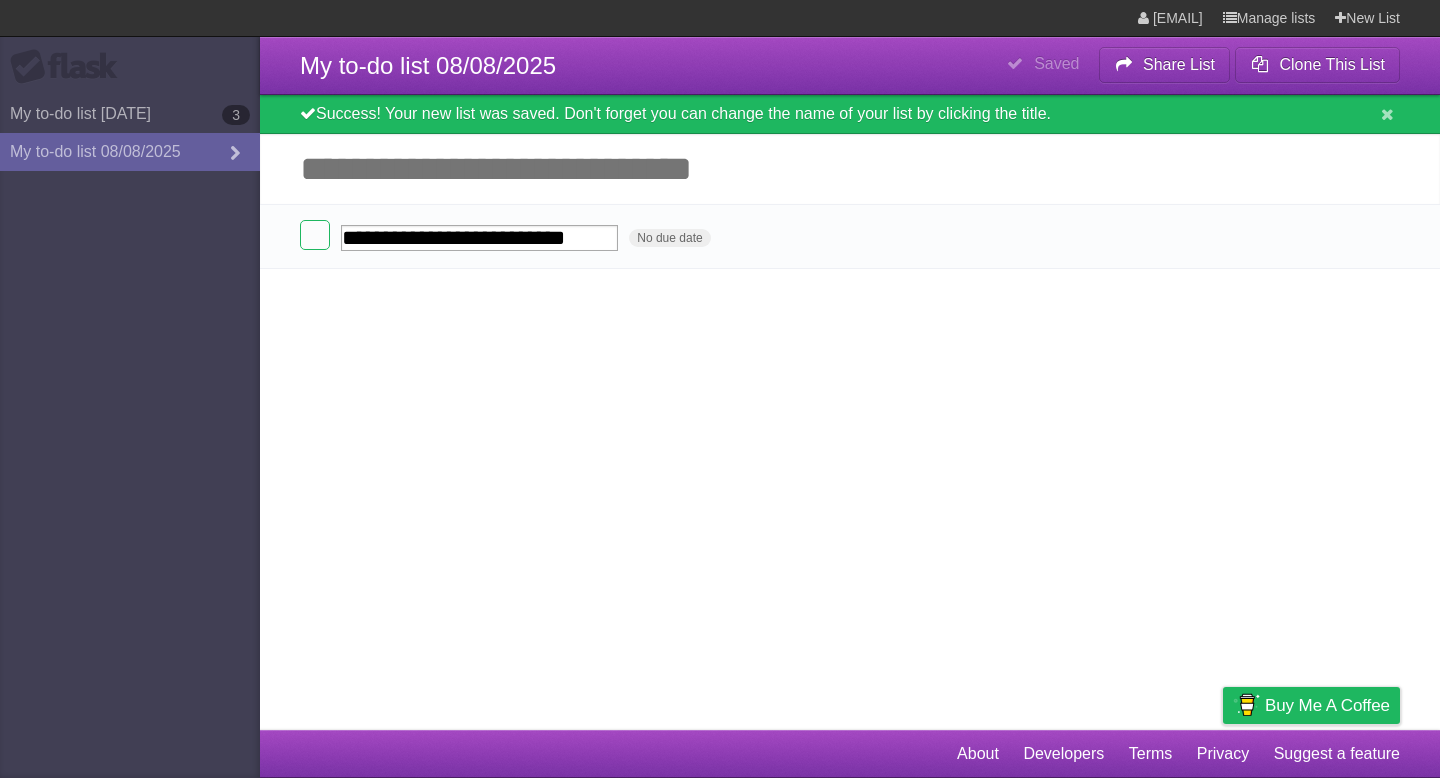 click on "**********" at bounding box center [720, 365] 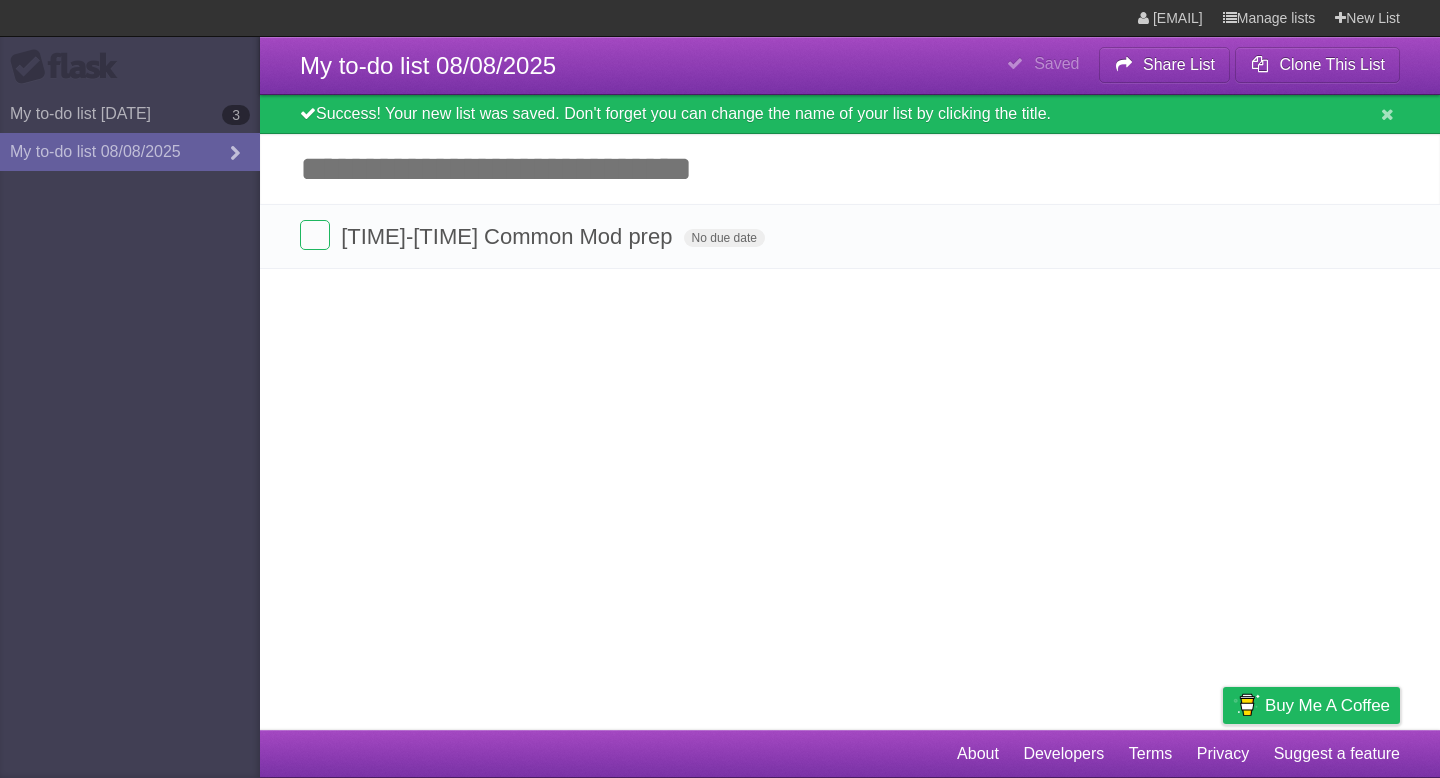 click on "Add another task" at bounding box center [850, 169] 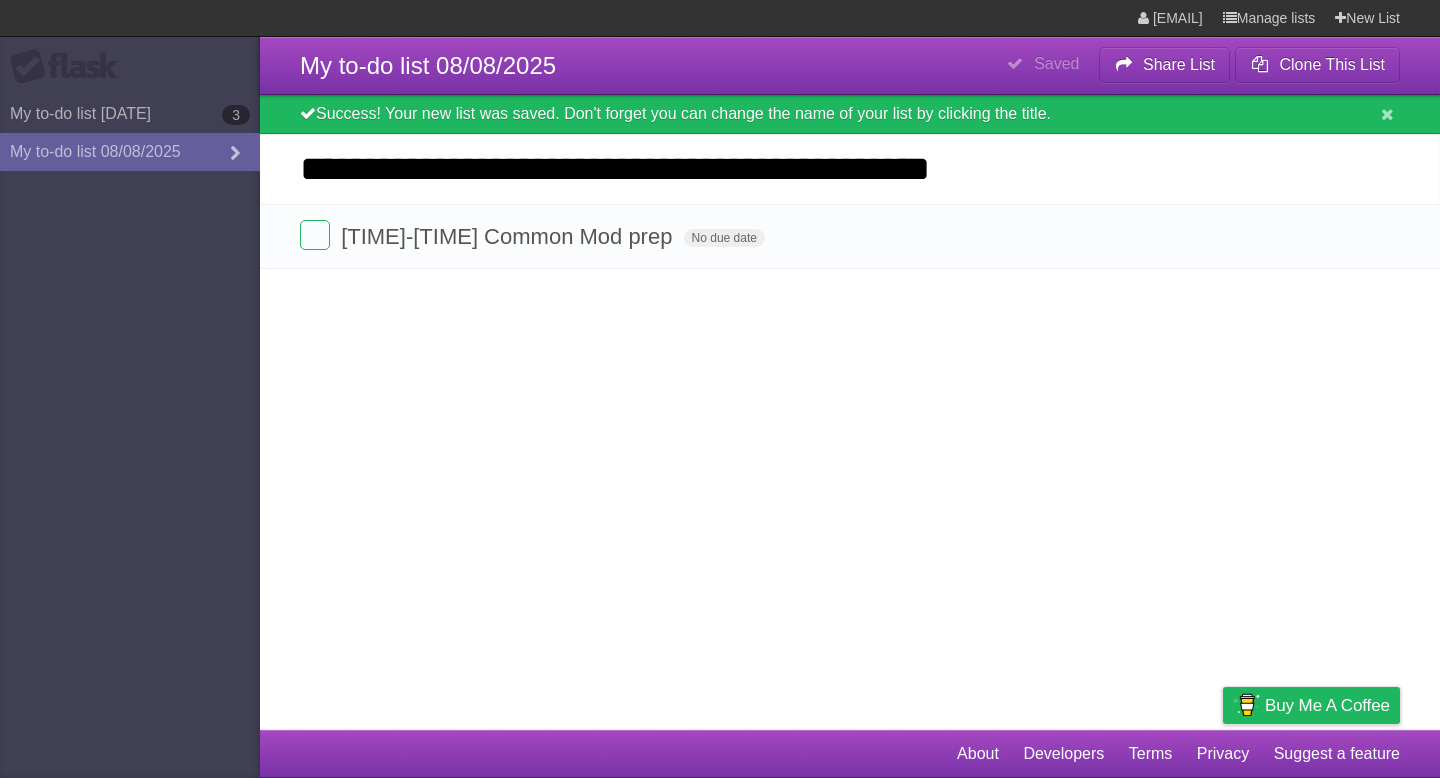 click on "**********" at bounding box center (850, 169) 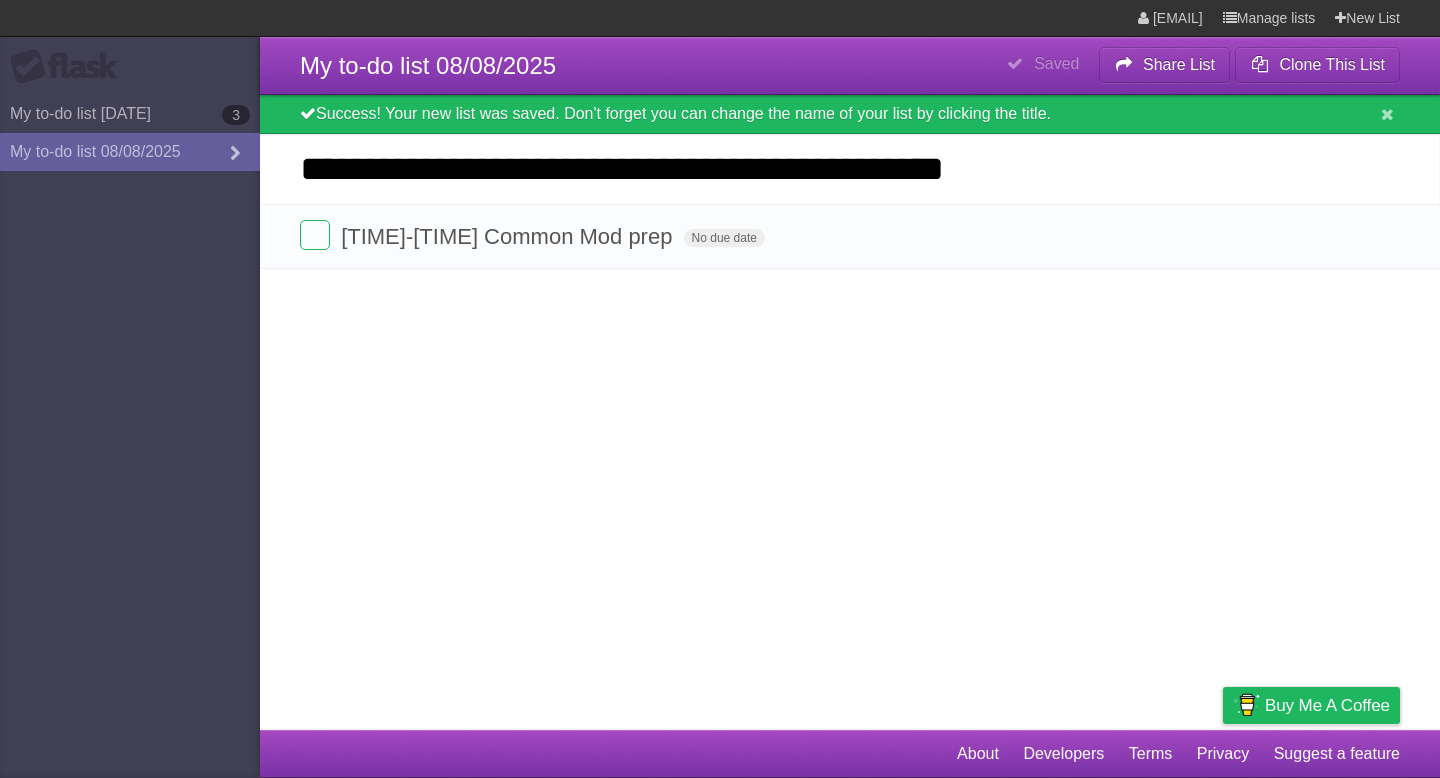 click on "**********" at bounding box center [850, 169] 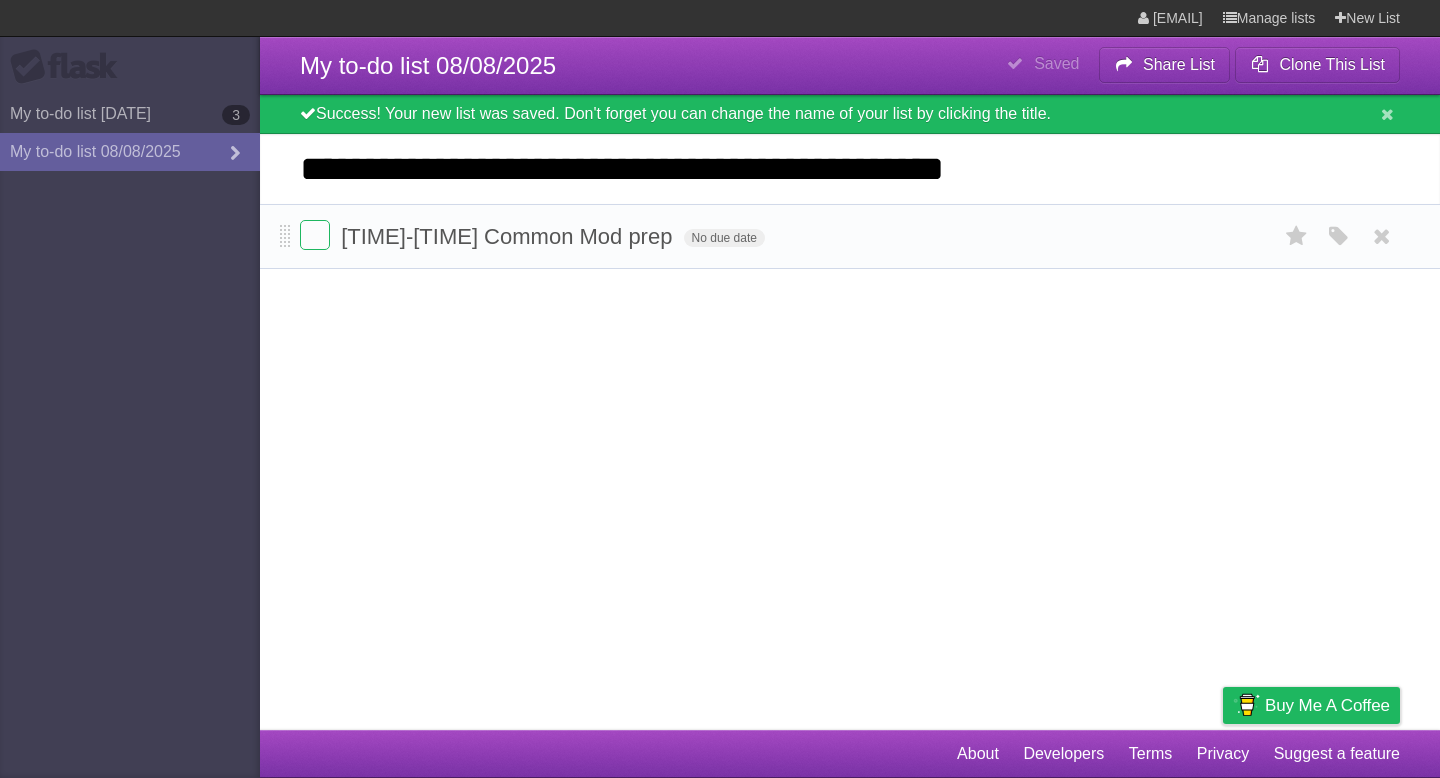 type on "**********" 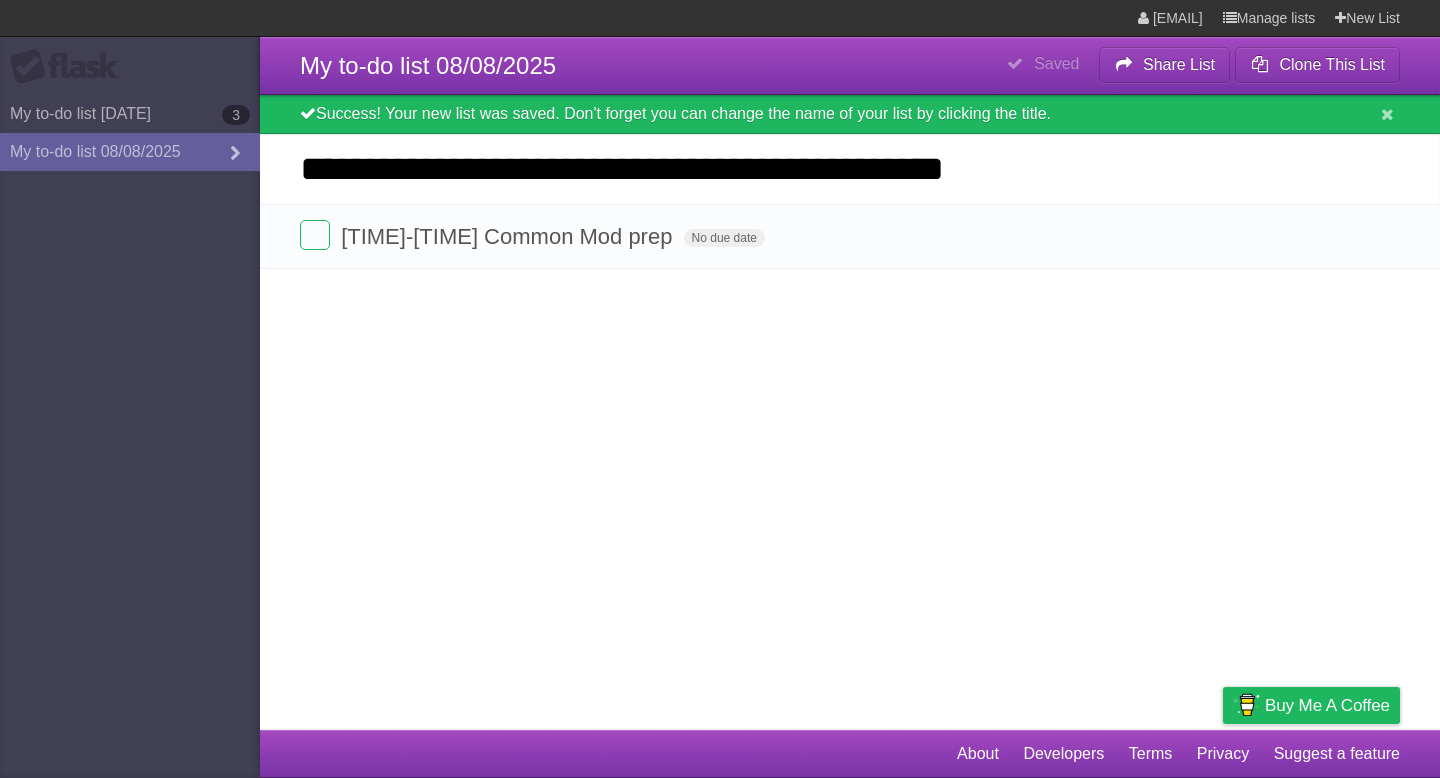 click on "**********" at bounding box center (720, 365) 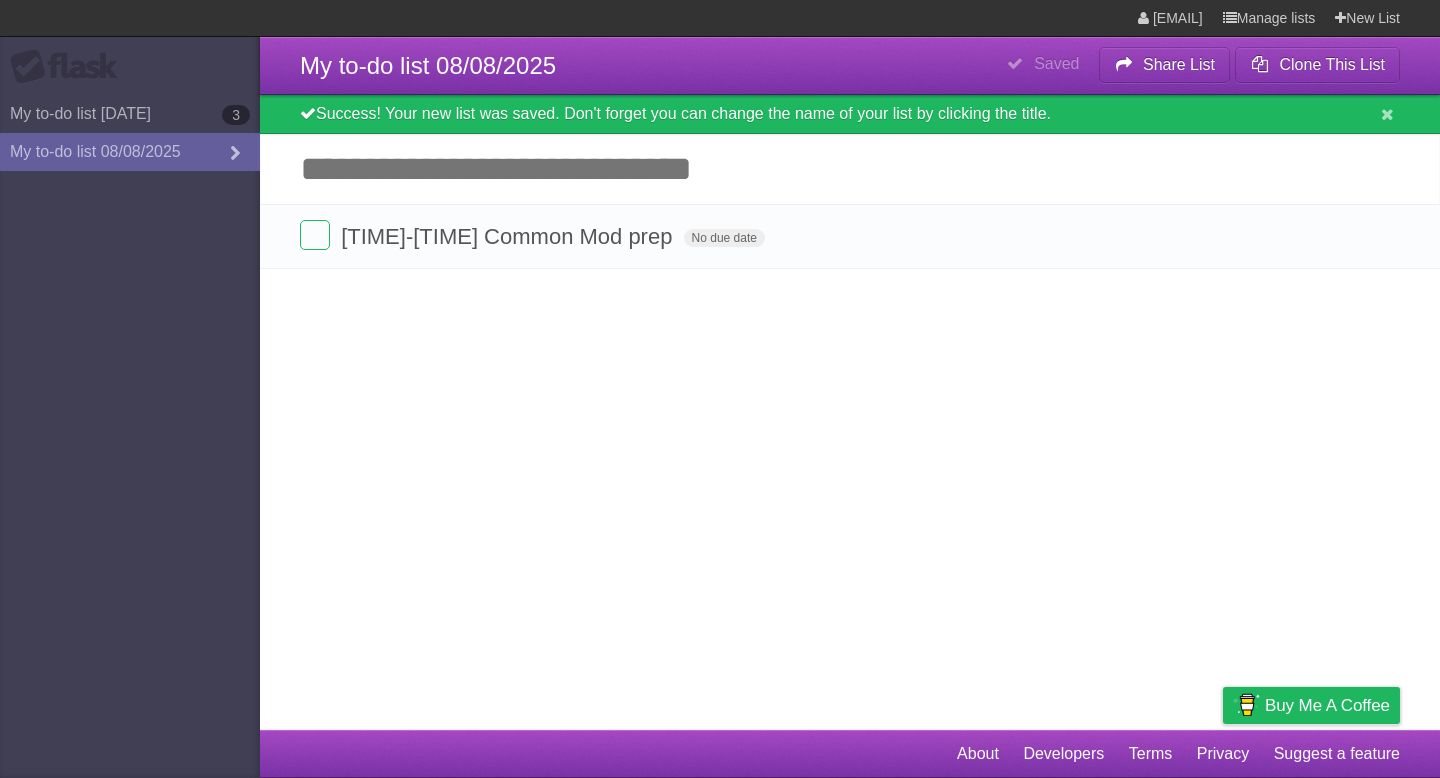 click on "**********" at bounding box center (720, 365) 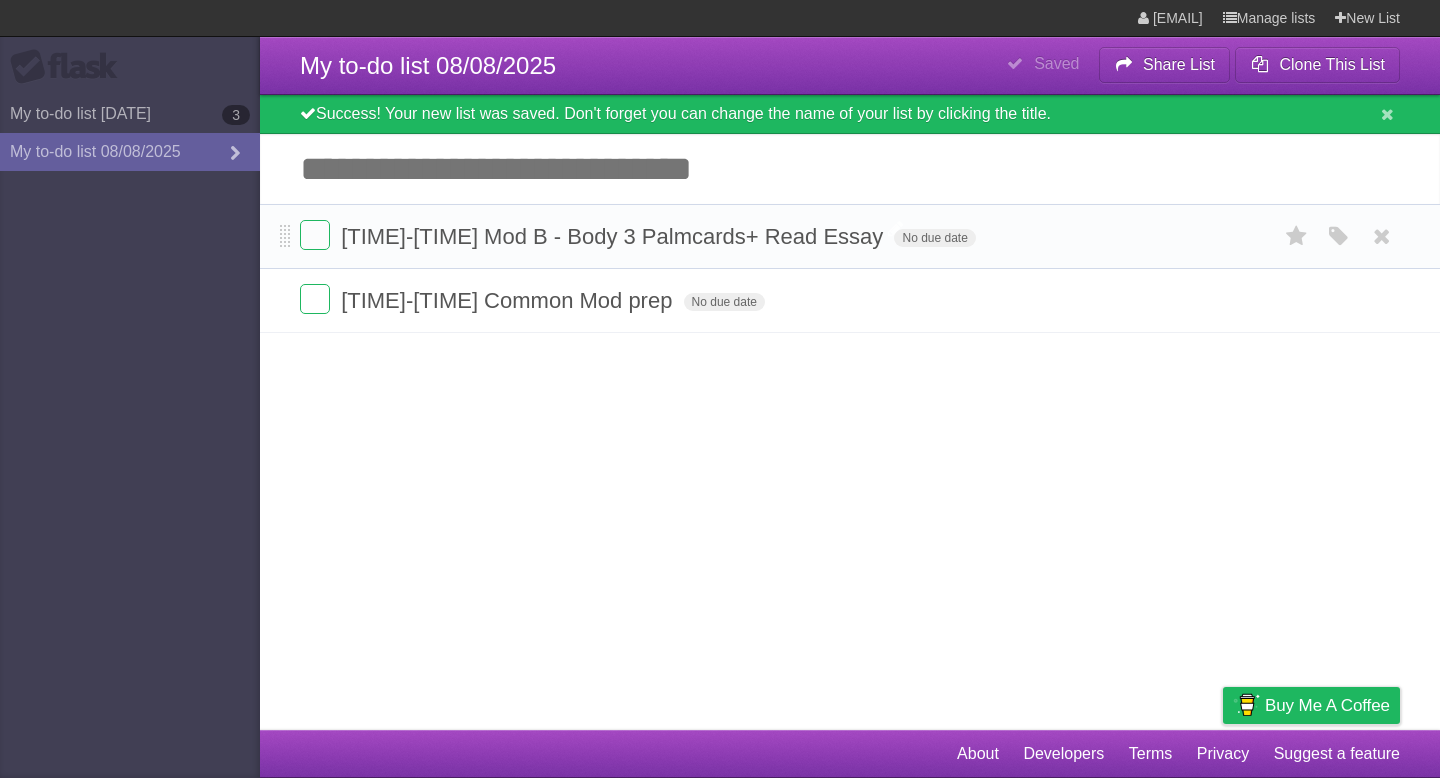 click on "[TIME]-[TIME] Mod B - Body 3 Palmcards+ Read Essay" at bounding box center [614, 236] 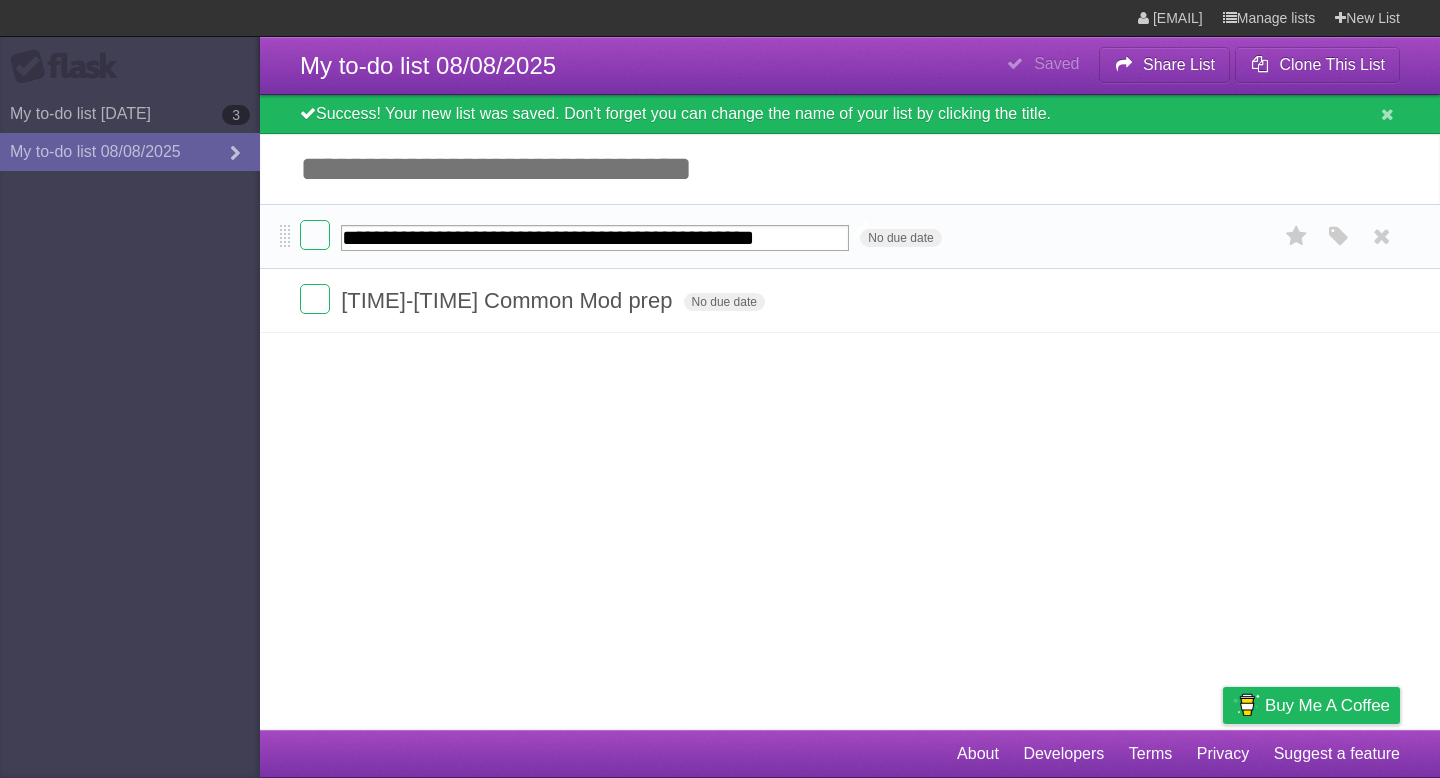 click on "**********" at bounding box center (595, 238) 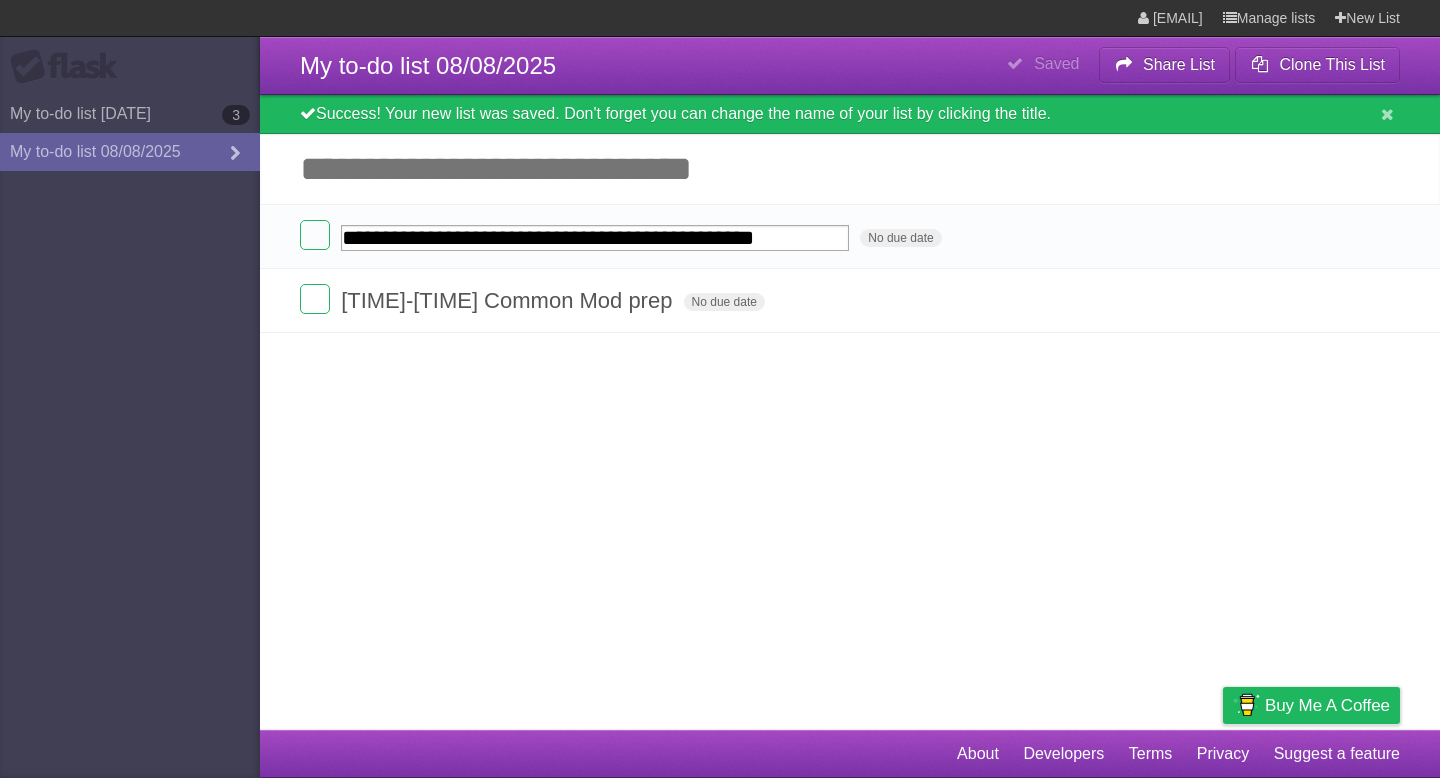click on "Add another task" at bounding box center (850, 169) 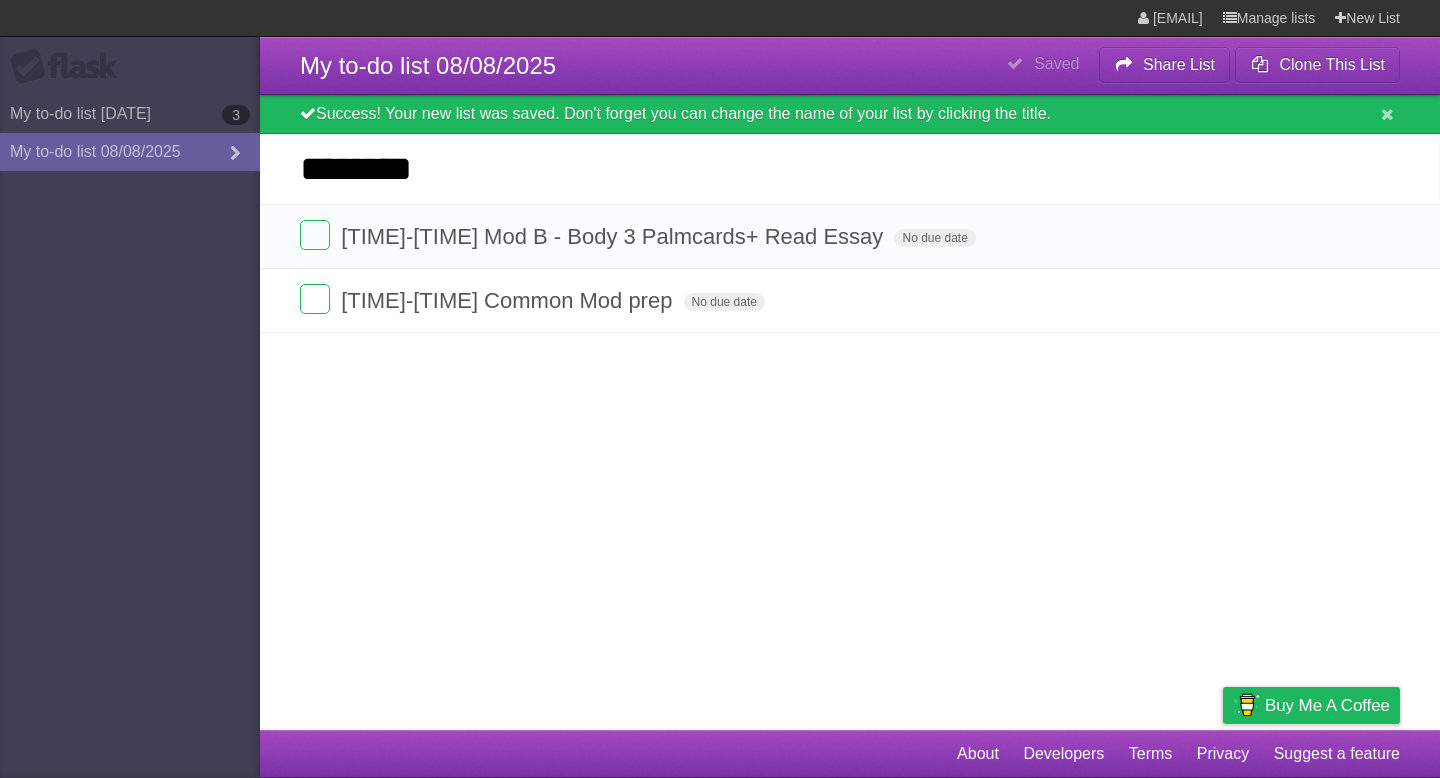 paste on "**********" 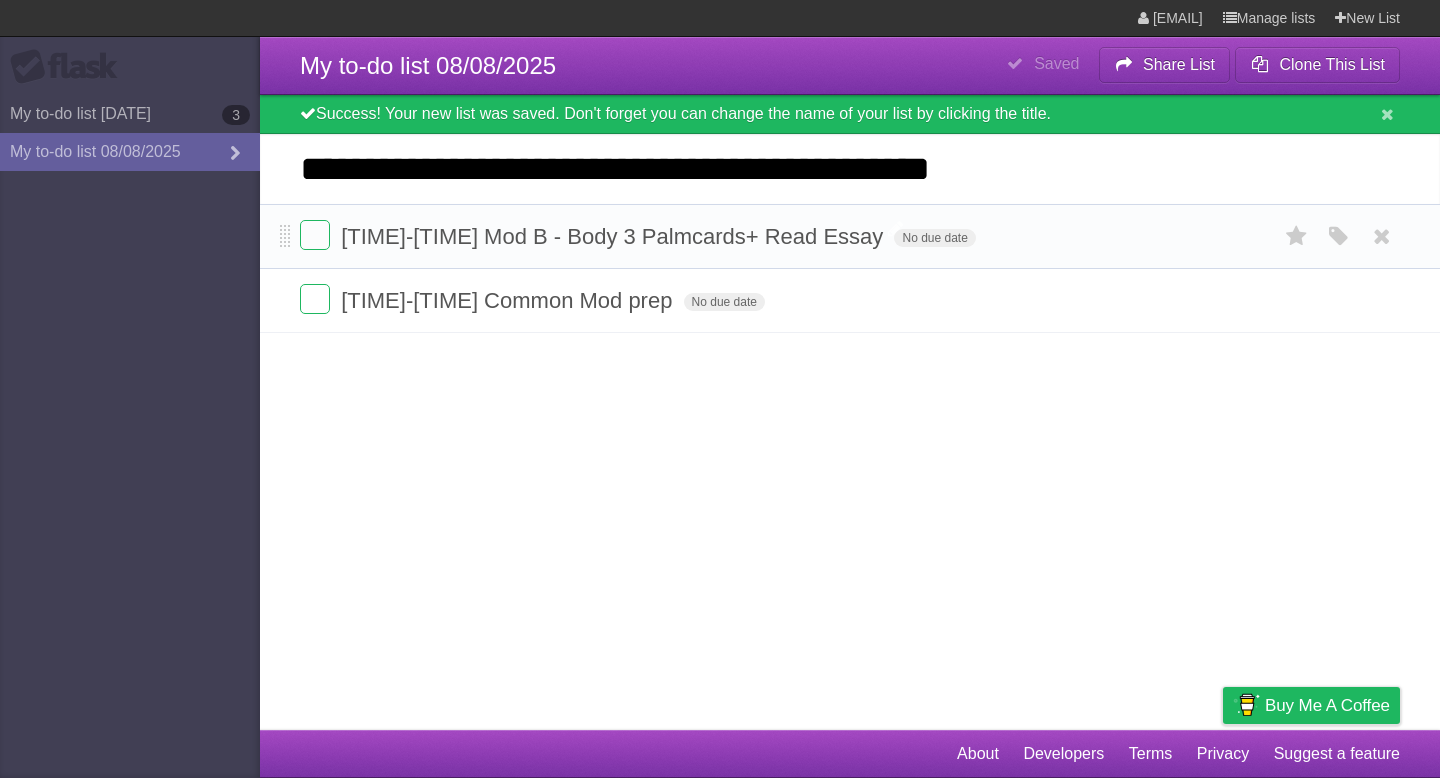 type on "**********" 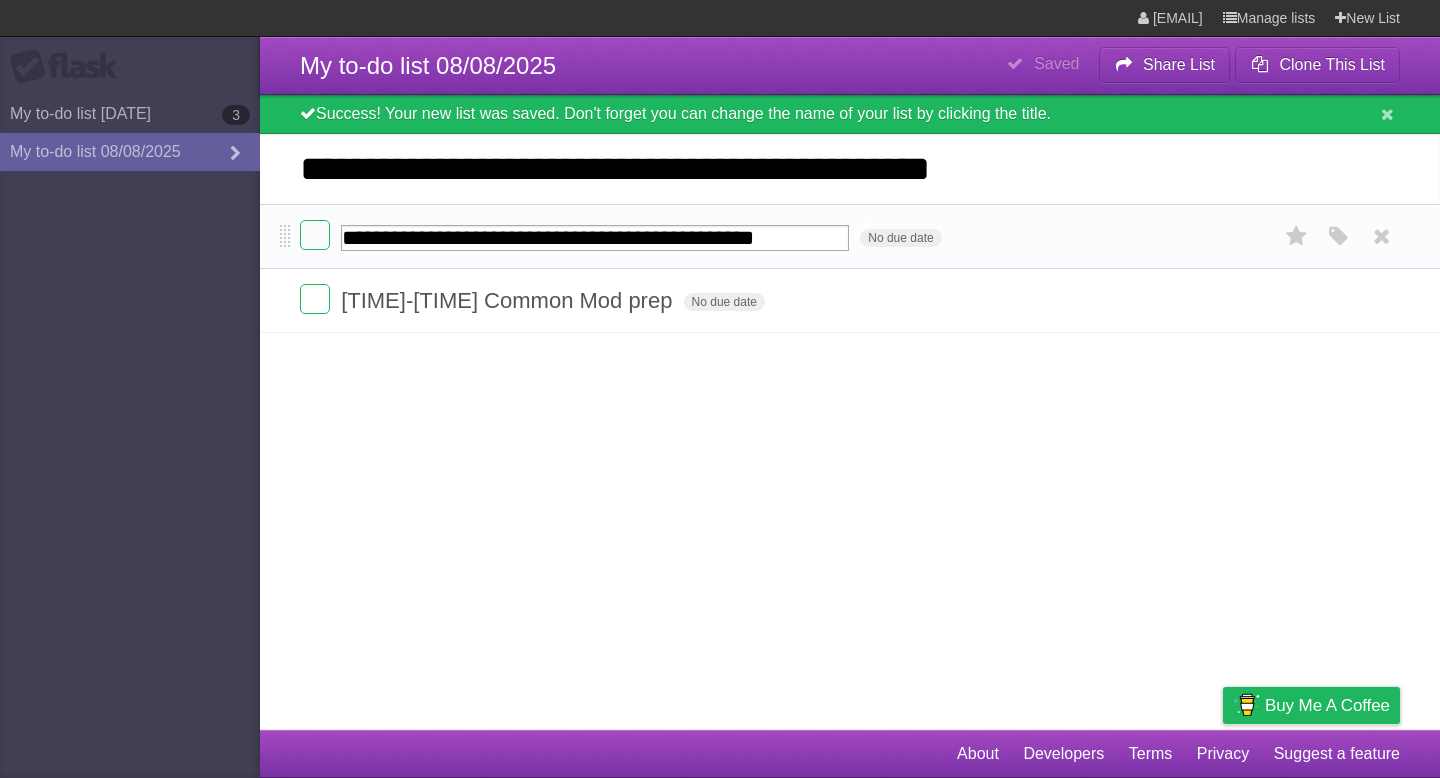 click on "**********" at bounding box center (595, 238) 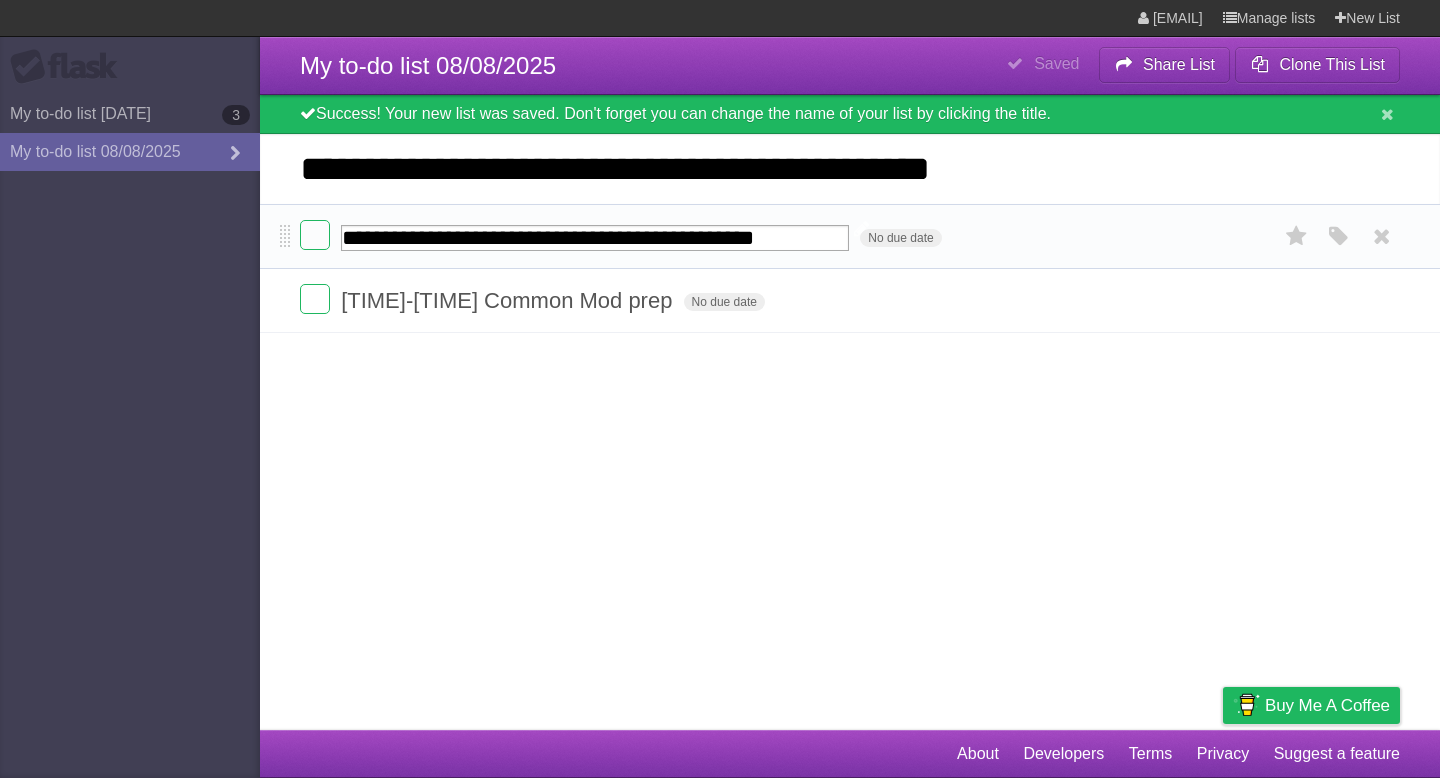 drag, startPoint x: 437, startPoint y: 245, endPoint x: 851, endPoint y: 244, distance: 414.00122 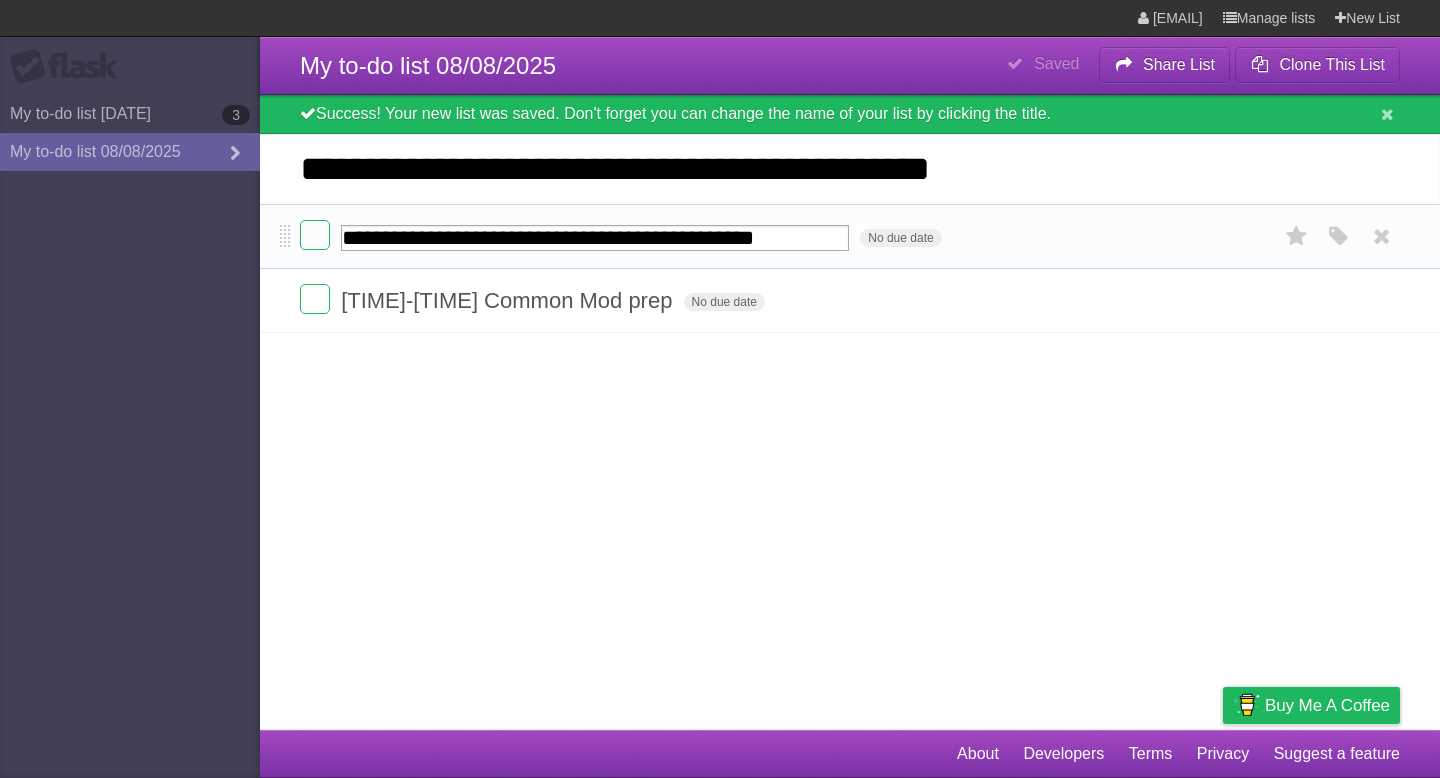 click on "**********" at bounding box center (595, 238) 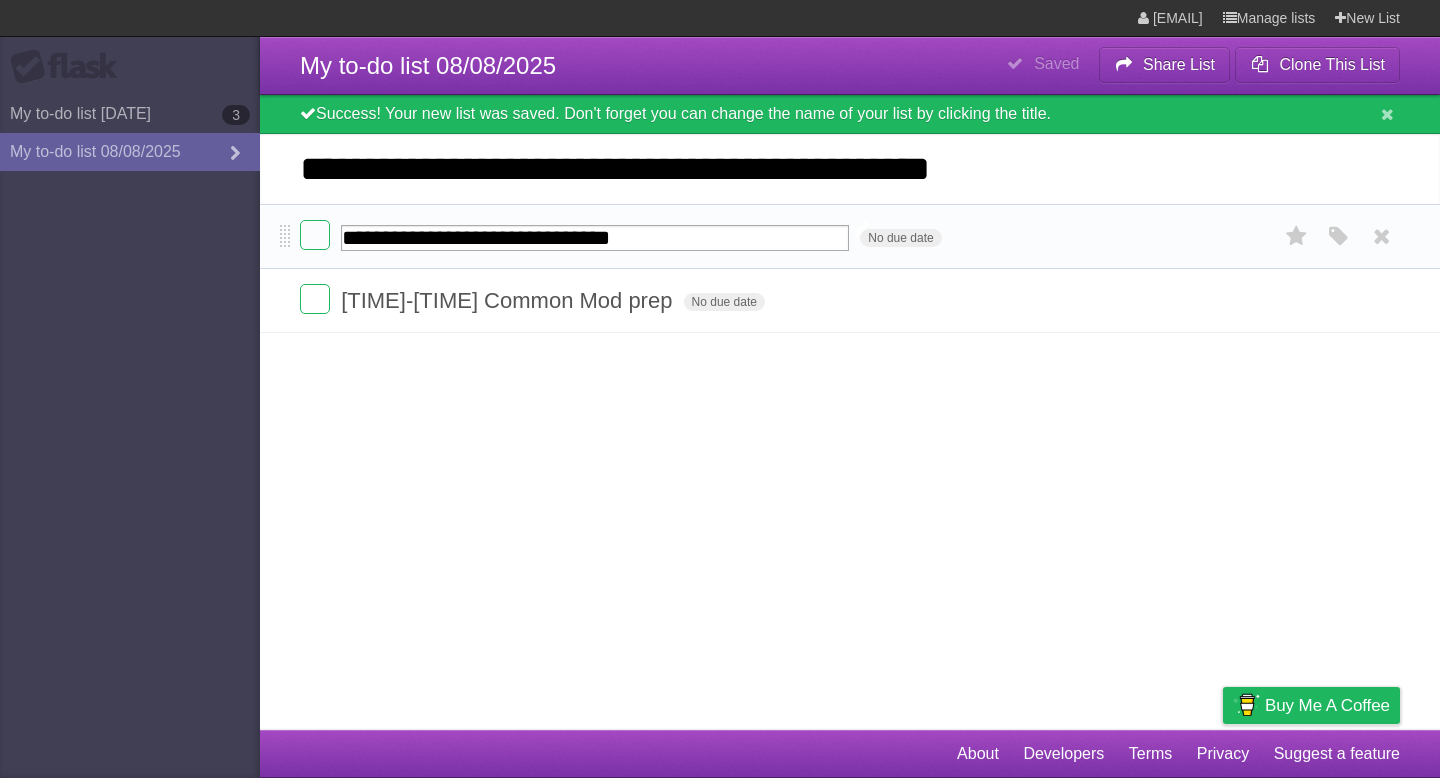 type on "**********" 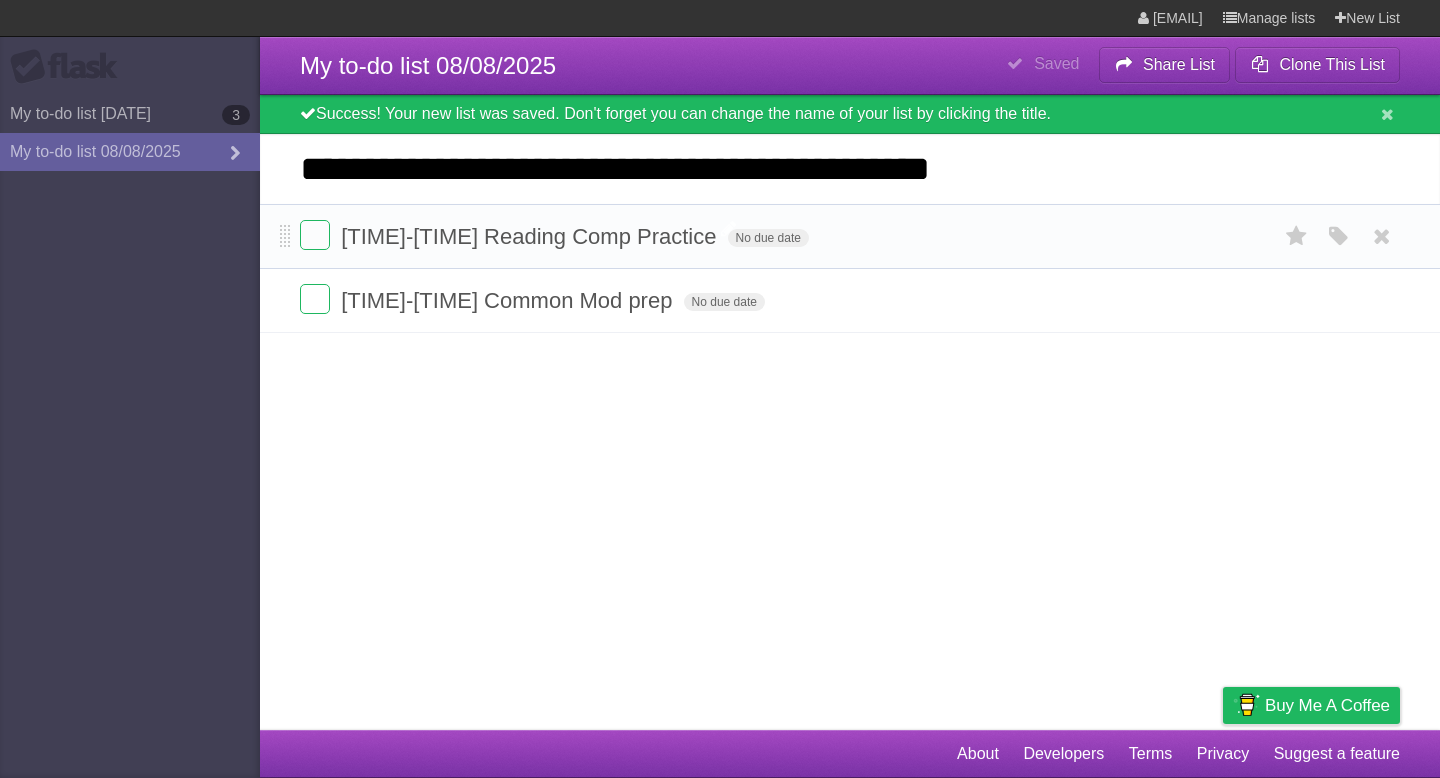 click on "**********" at bounding box center [720, 365] 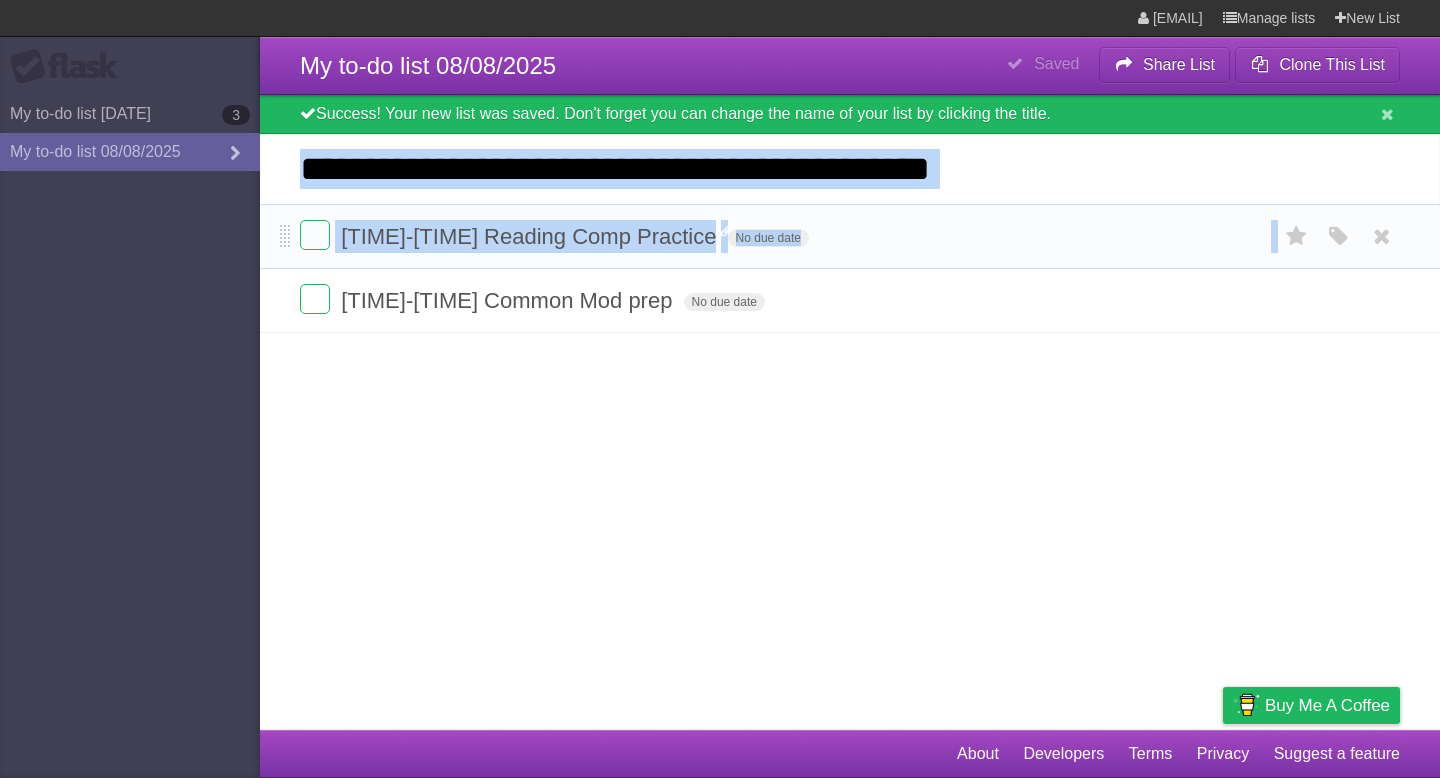 drag, startPoint x: 291, startPoint y: 317, endPoint x: 288, endPoint y: 172, distance: 145.03104 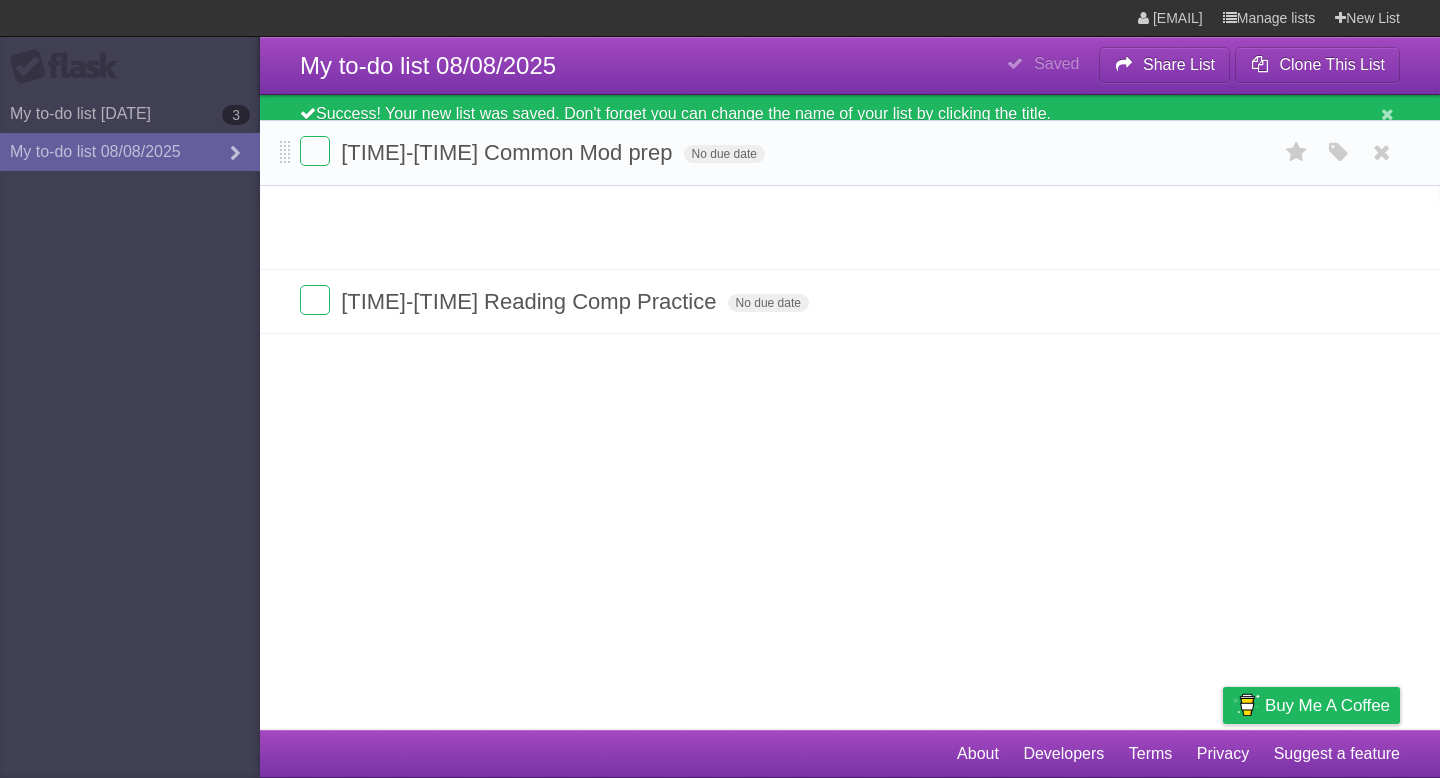 drag, startPoint x: 281, startPoint y: 311, endPoint x: 277, endPoint y: 156, distance: 155.0516 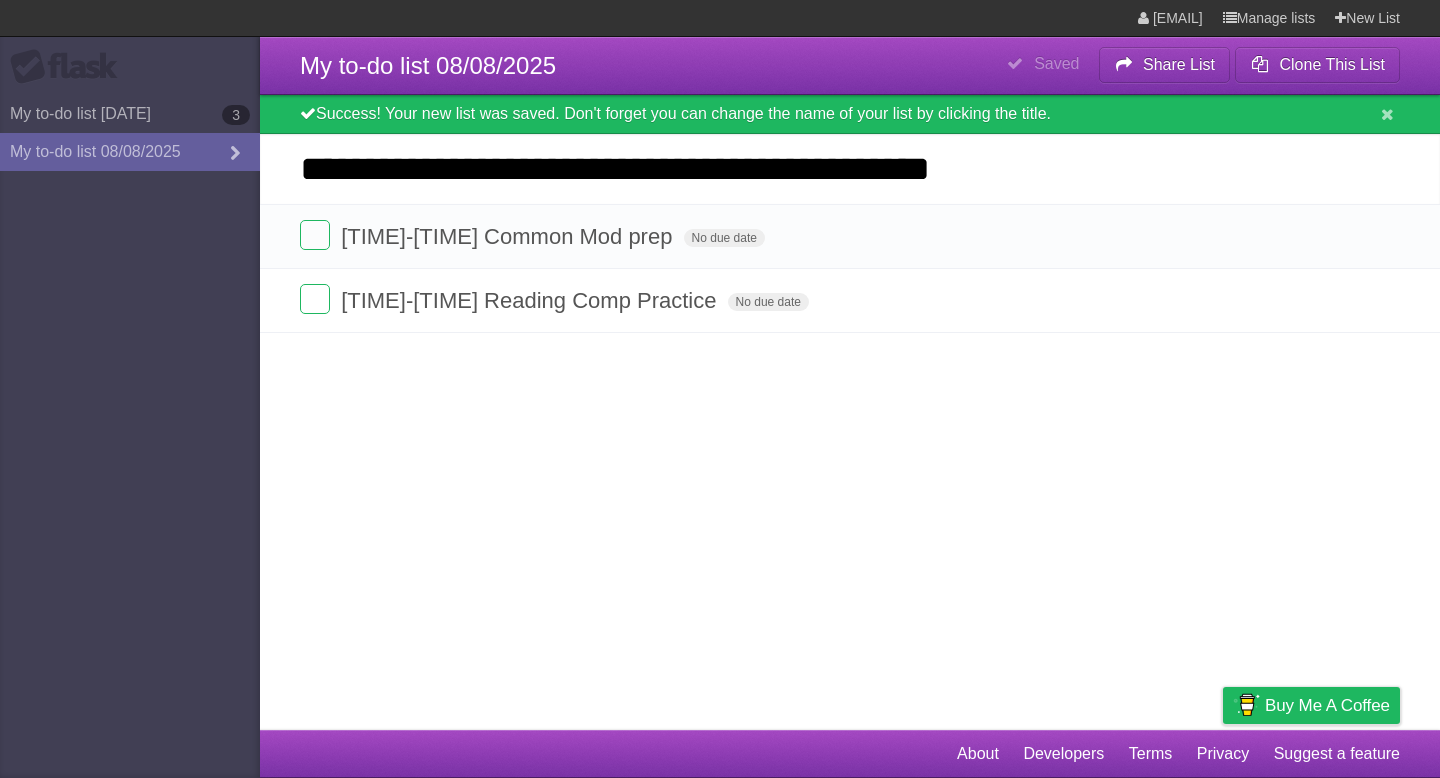 click on "**********" at bounding box center [850, 169] 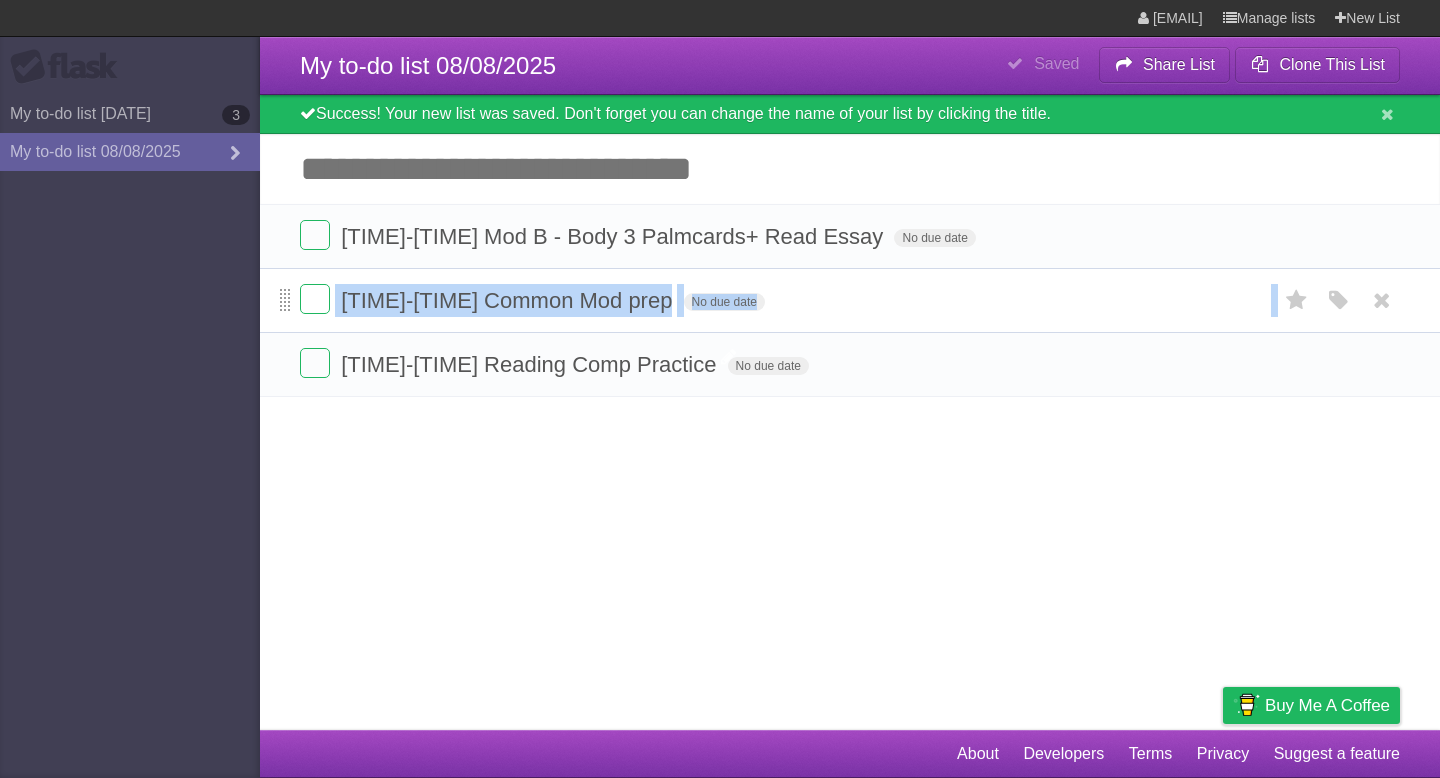 drag, startPoint x: 277, startPoint y: 371, endPoint x: 280, endPoint y: 310, distance: 61.073727 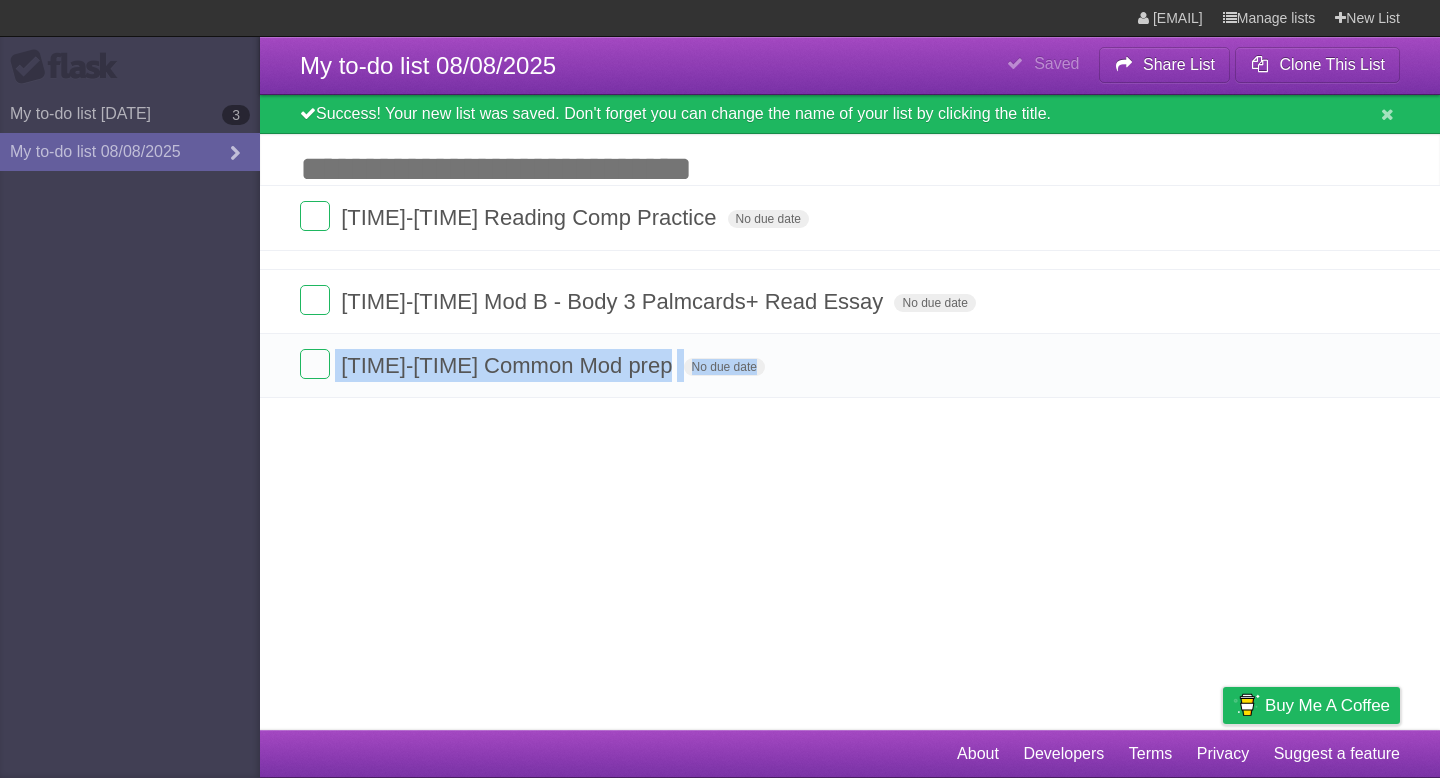 drag, startPoint x: 280, startPoint y: 374, endPoint x: 280, endPoint y: 226, distance: 148 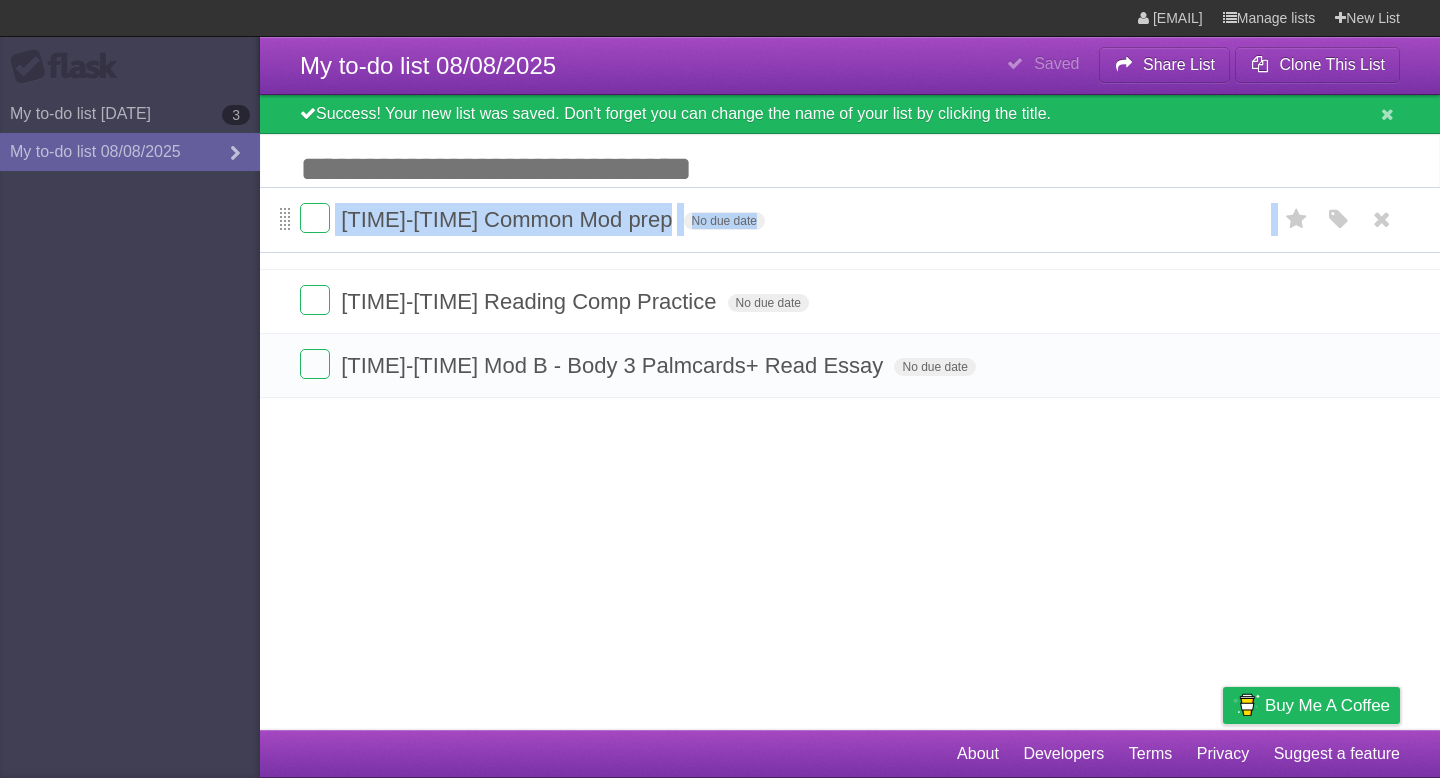 drag, startPoint x: 283, startPoint y: 381, endPoint x: 282, endPoint y: 229, distance: 152.0033 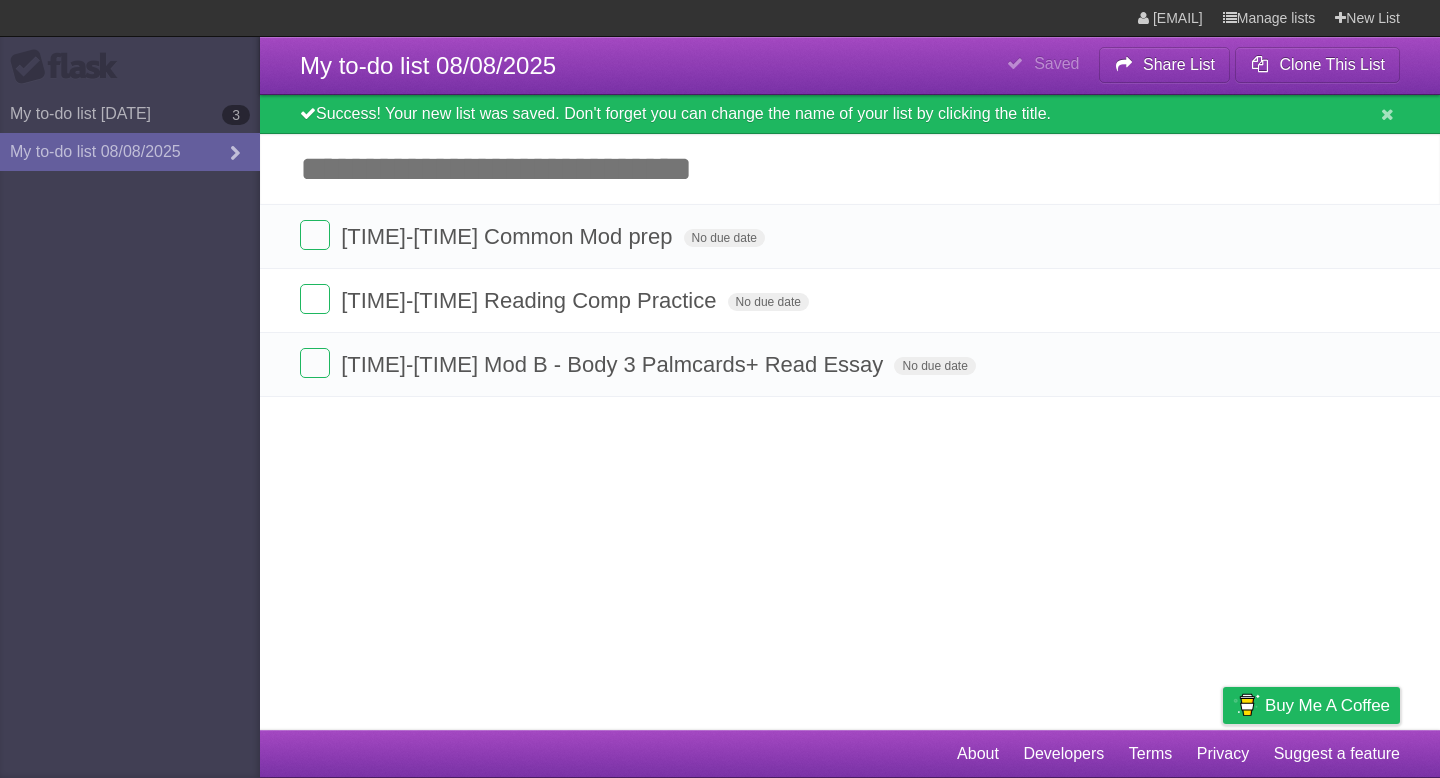 click on "**********" at bounding box center (720, 365) 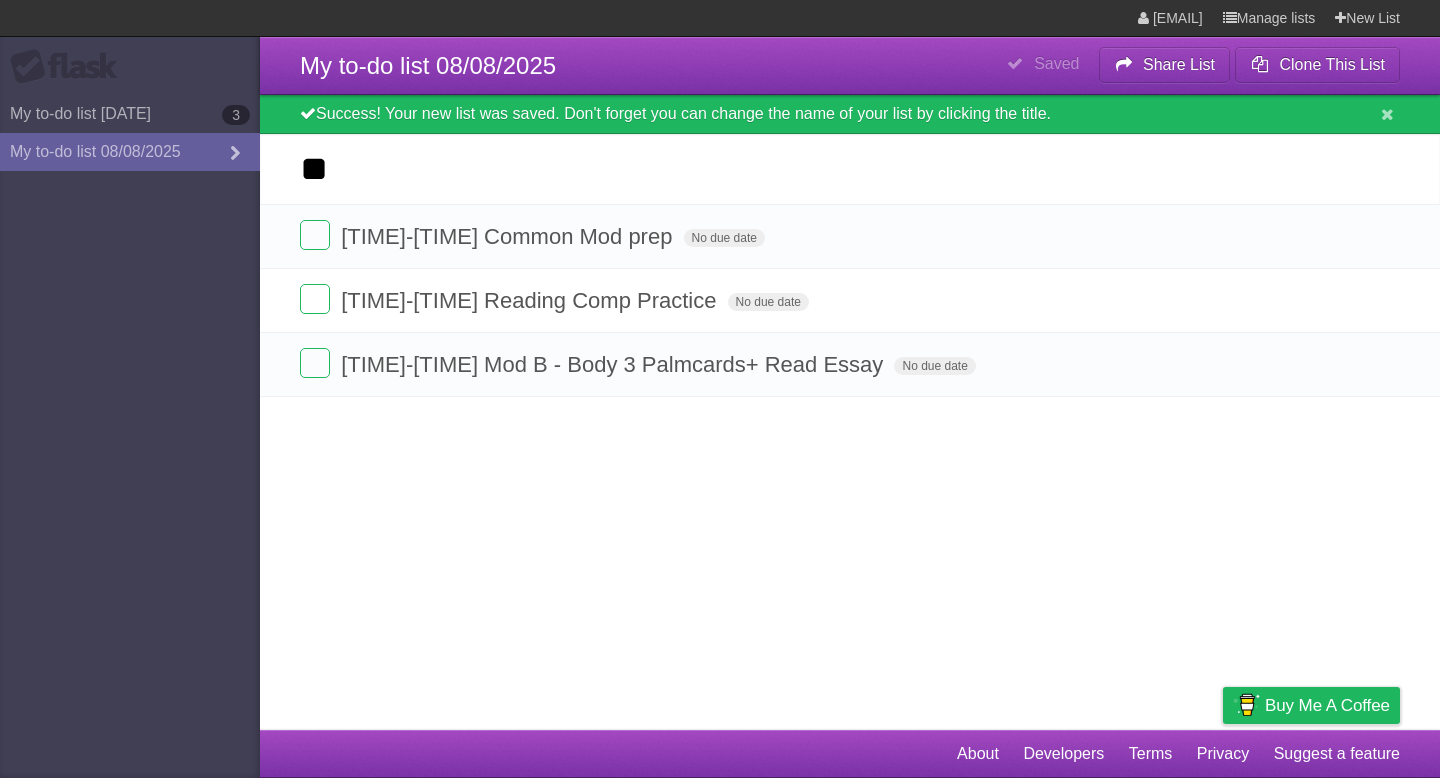 type on "*" 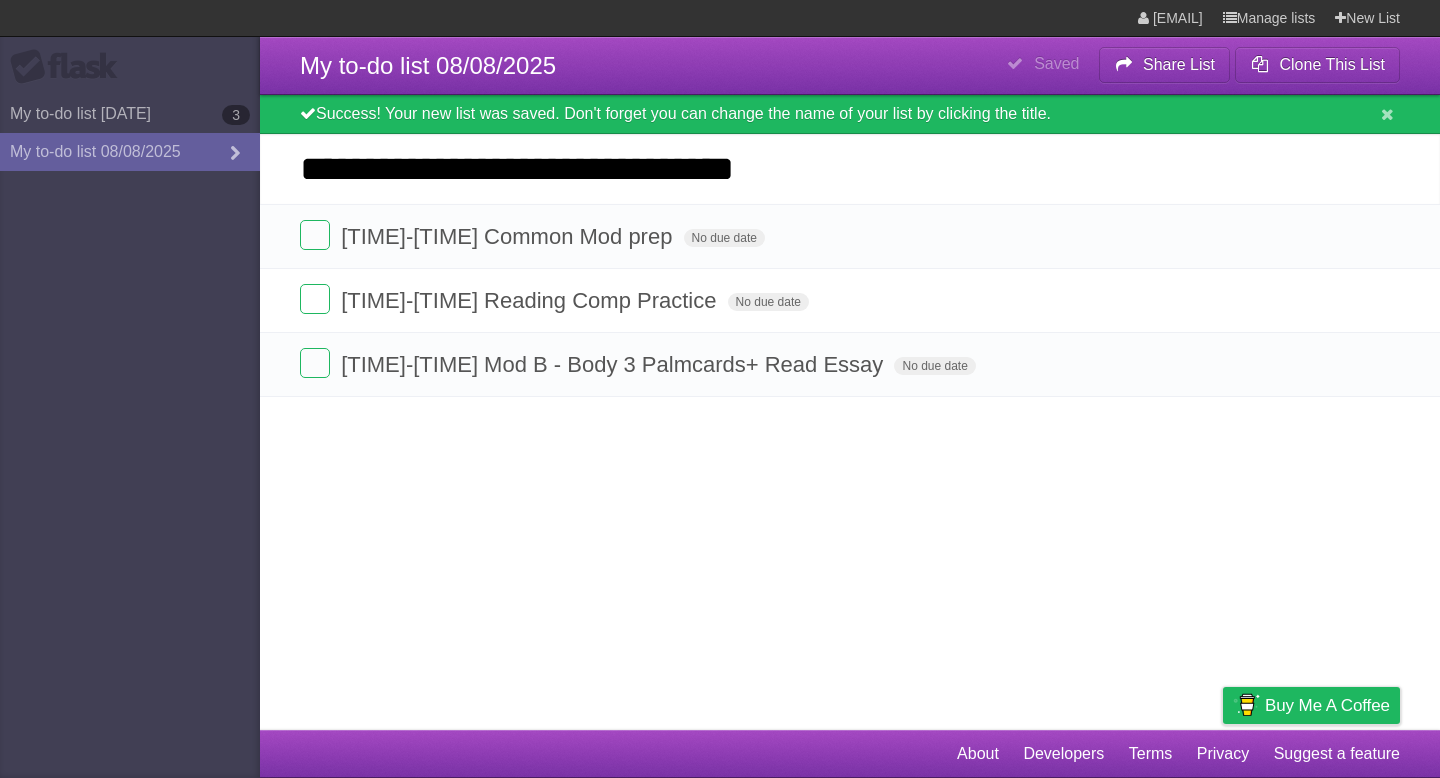 click on "**********" at bounding box center (850, 169) 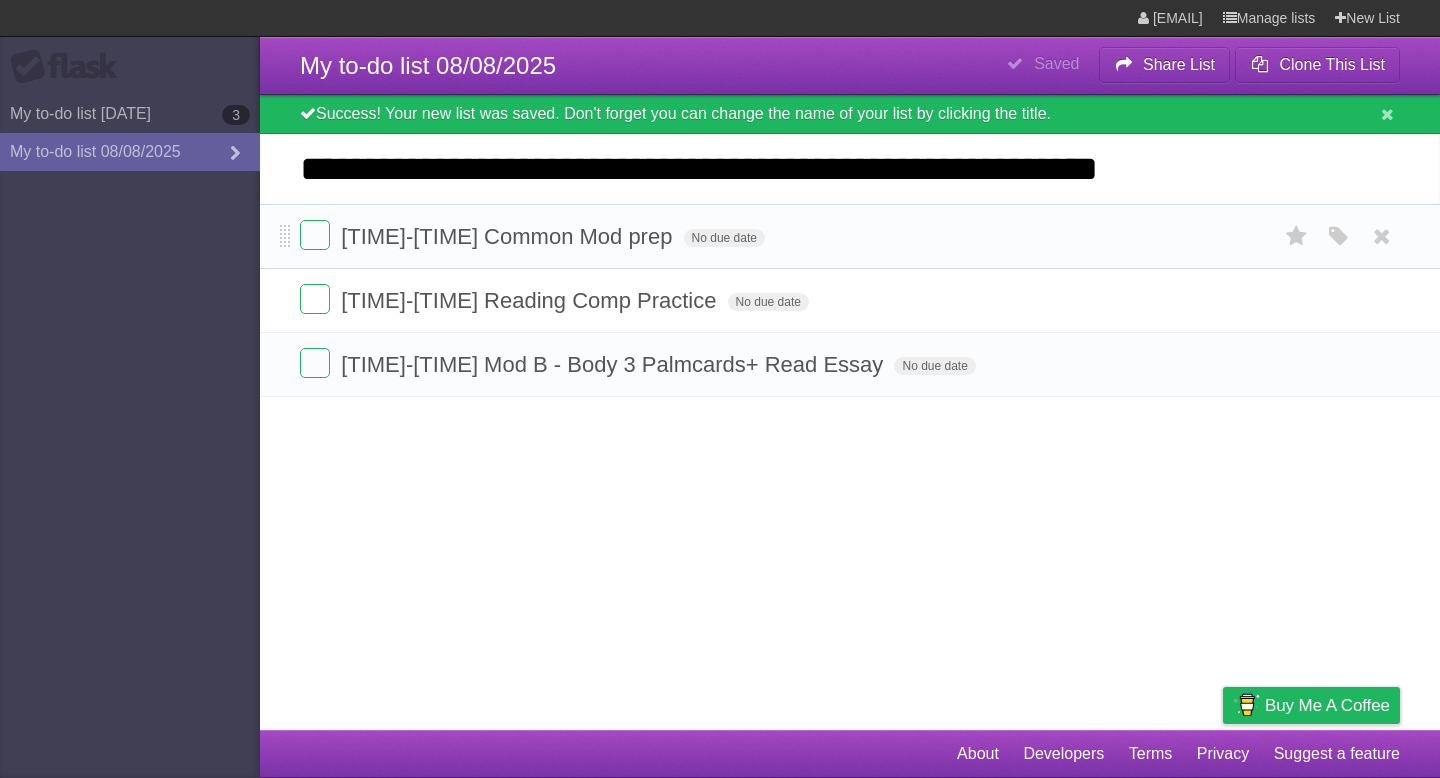 type on "**********" 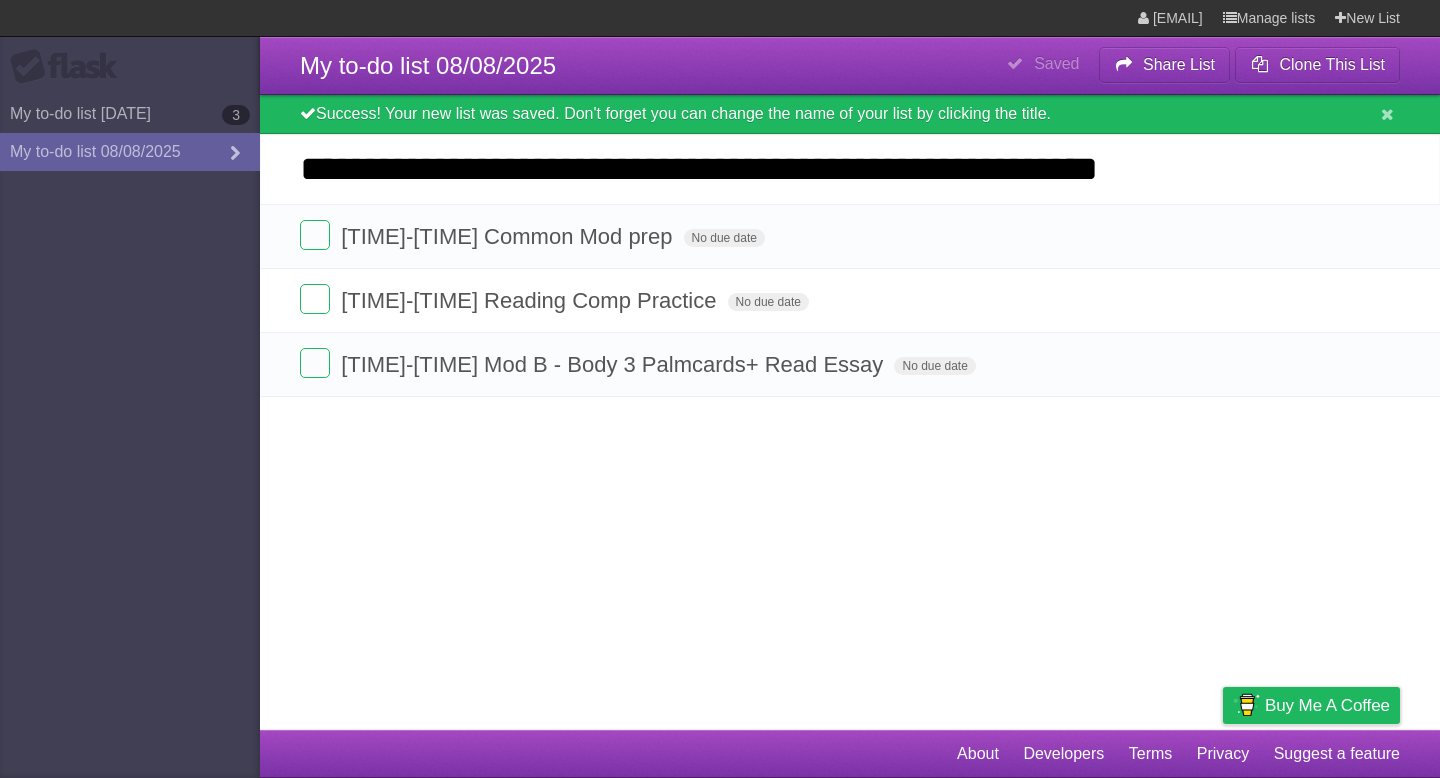 click on "**********" at bounding box center (720, 365) 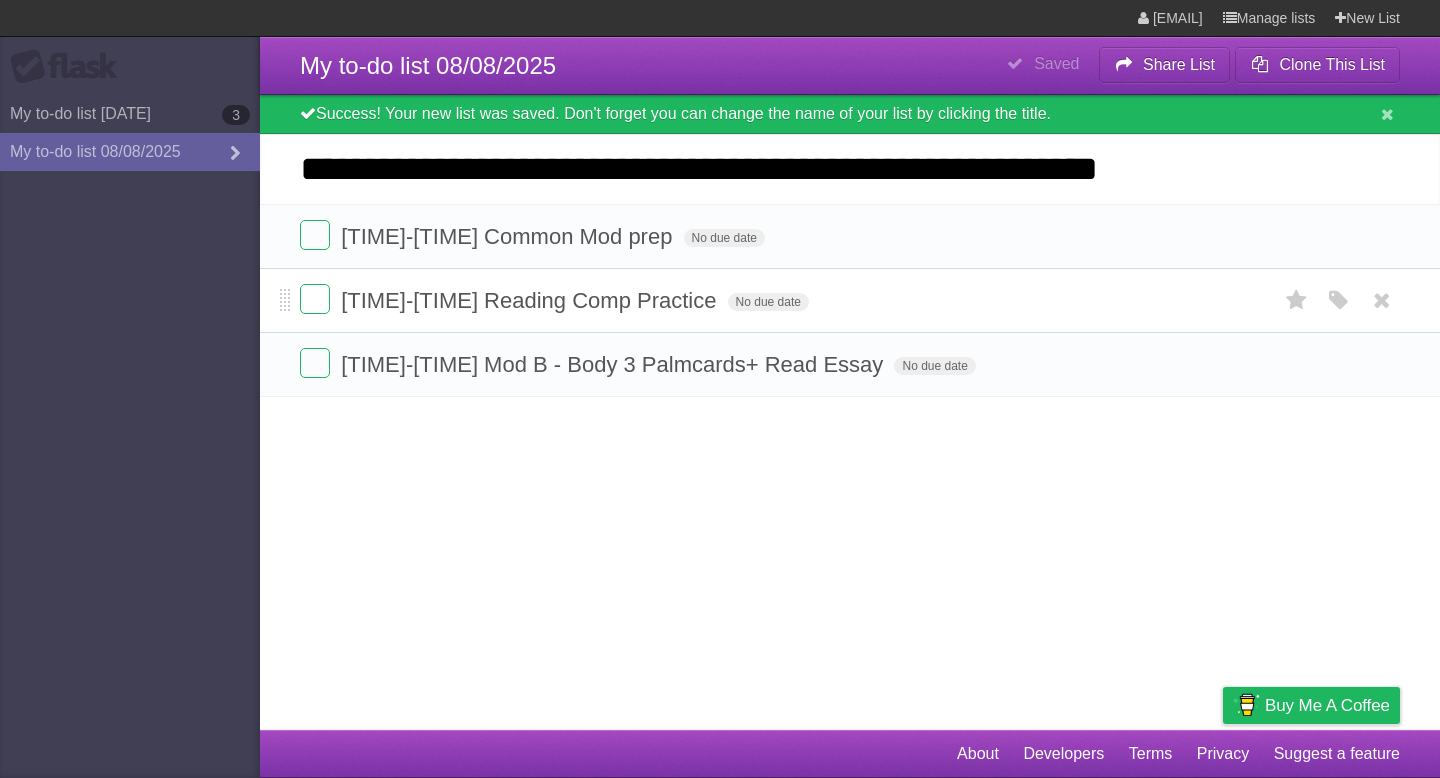 type 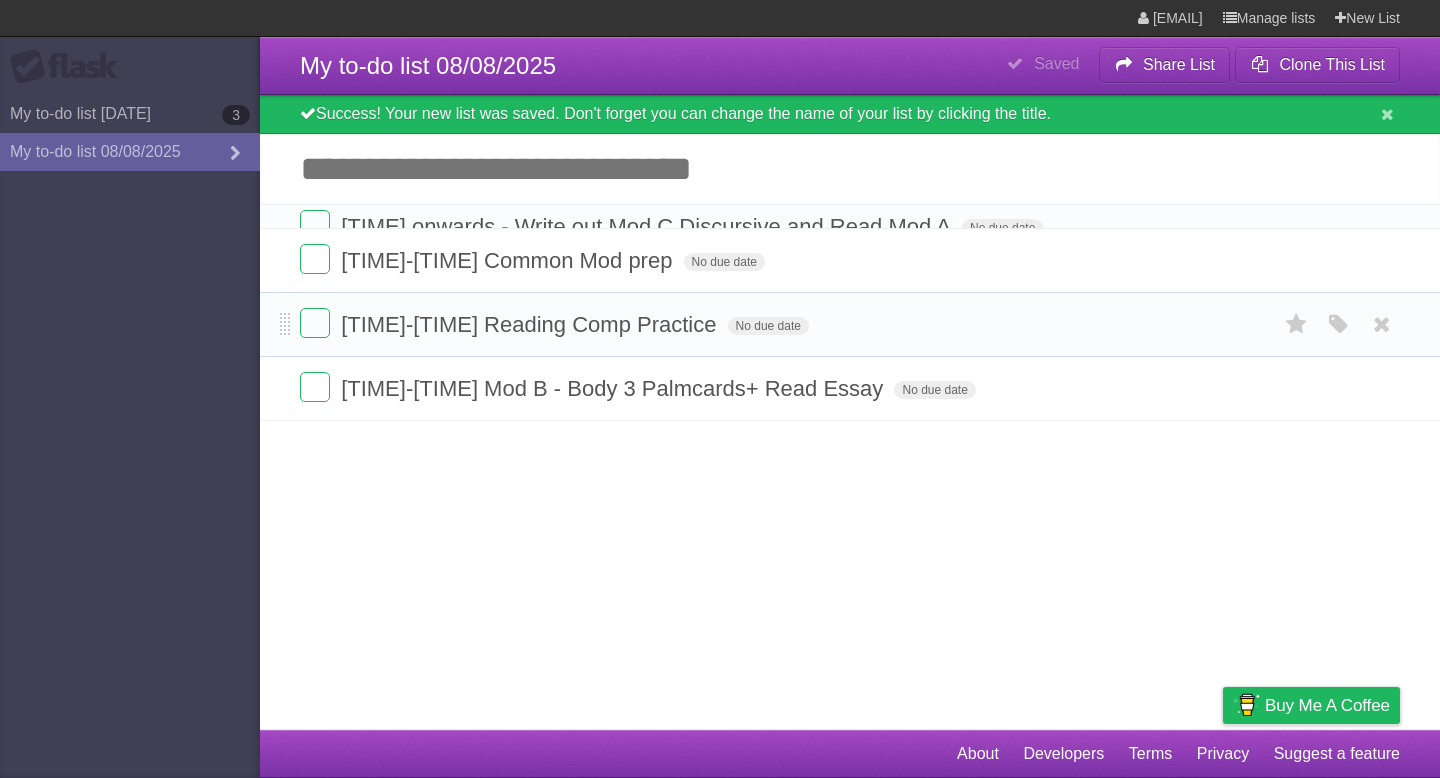 click on "*********" at bounding box center (0, 0) 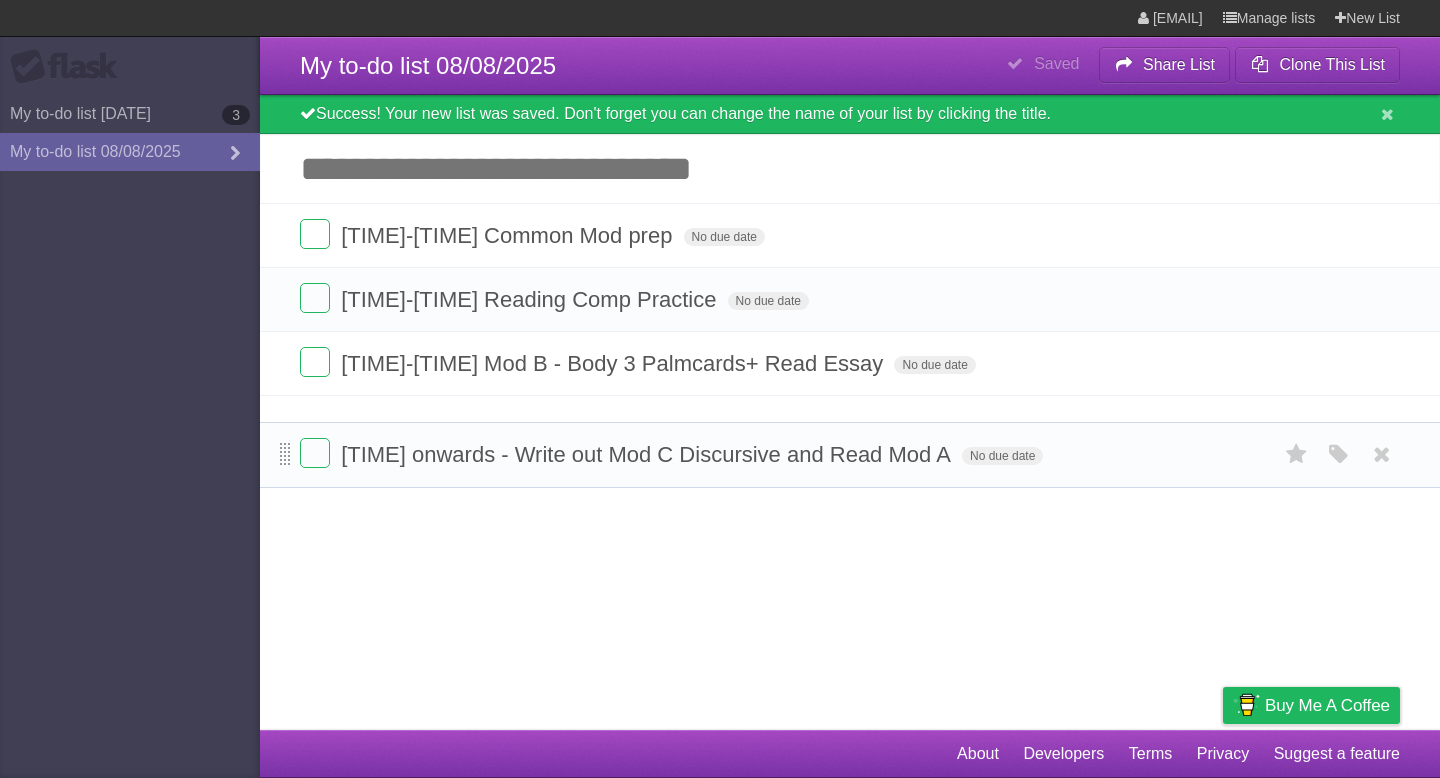drag, startPoint x: 288, startPoint y: 242, endPoint x: 287, endPoint y: 455, distance: 213.00235 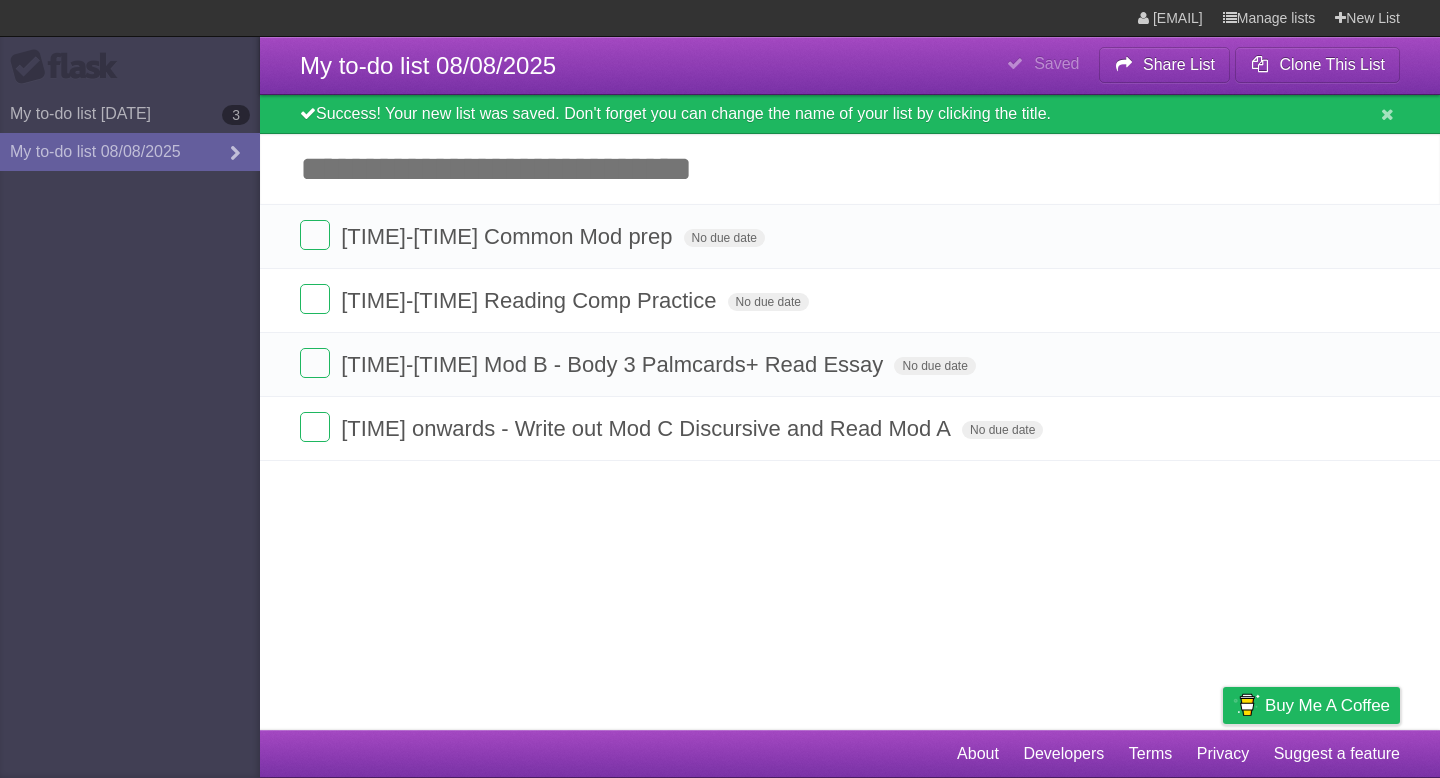 click on "**********" at bounding box center [720, 365] 